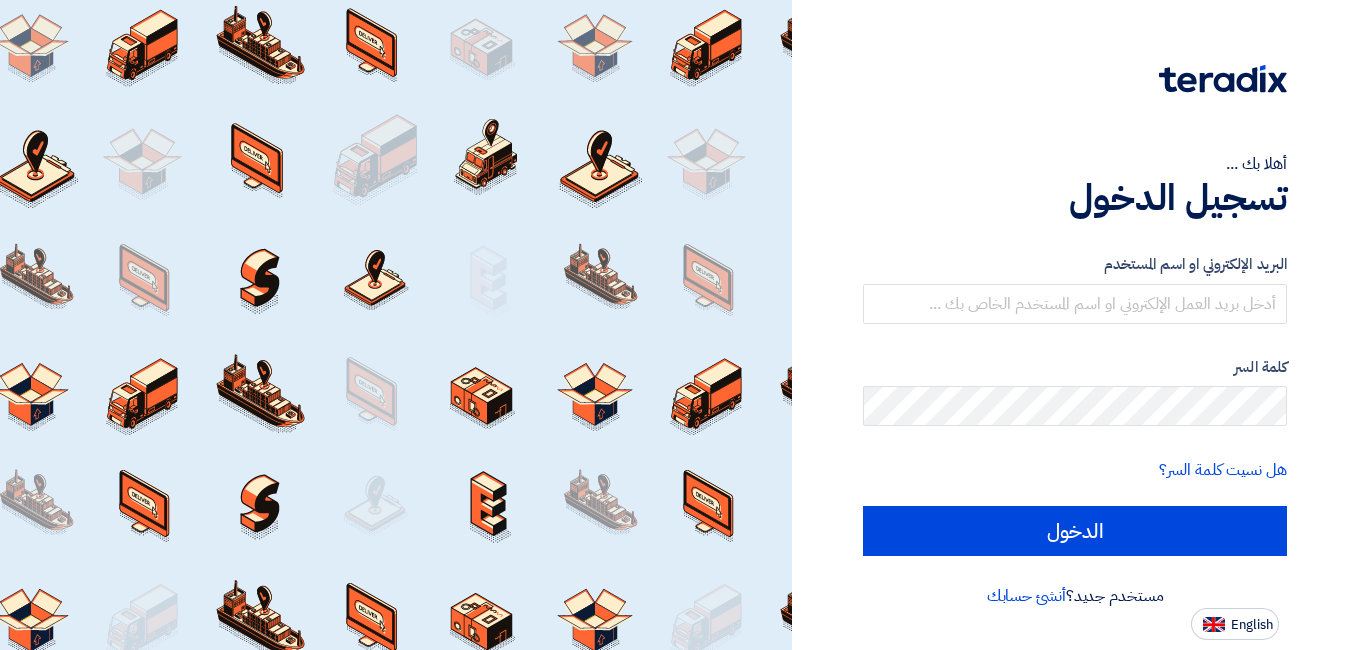 scroll, scrollTop: 0, scrollLeft: 0, axis: both 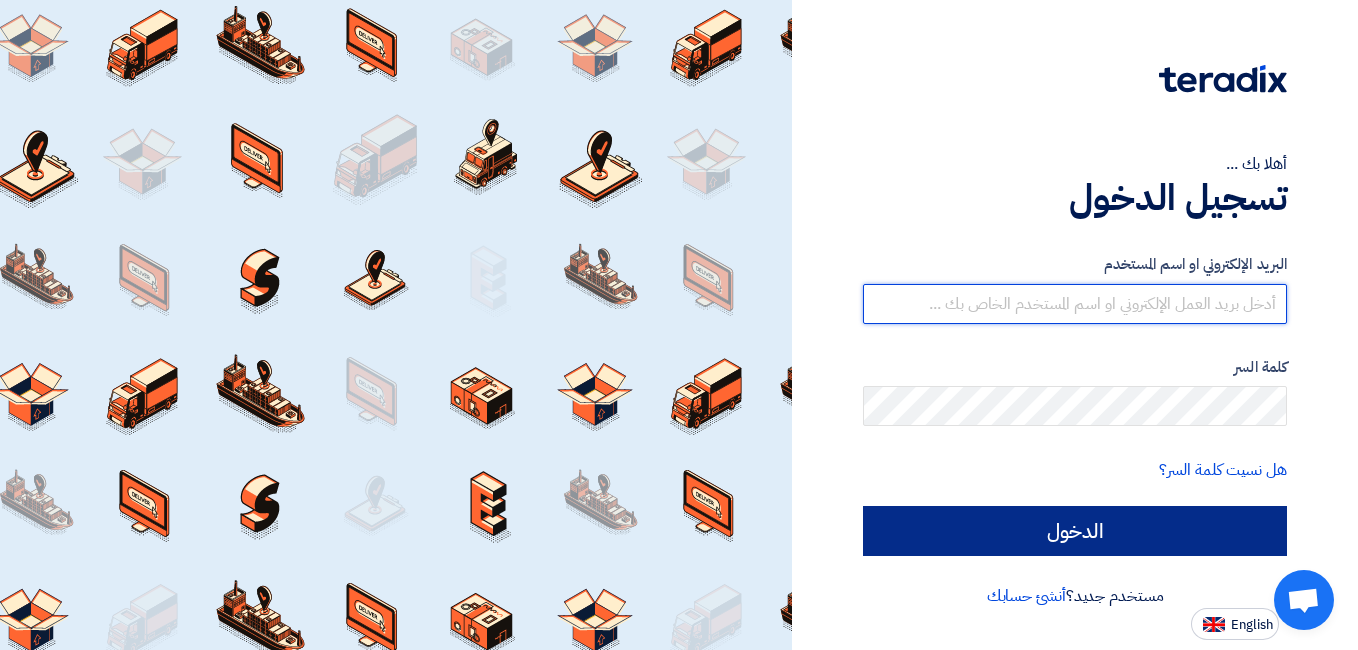 type on "[EMAIL]" 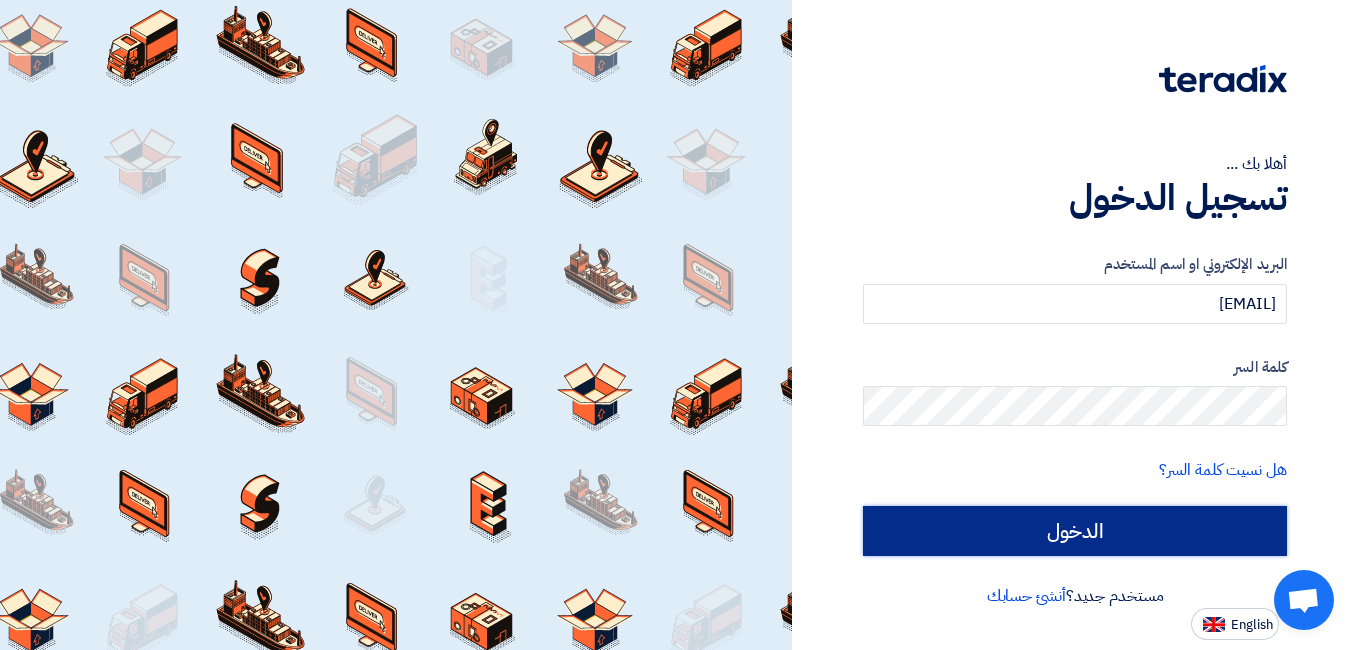 click on "الدخول" 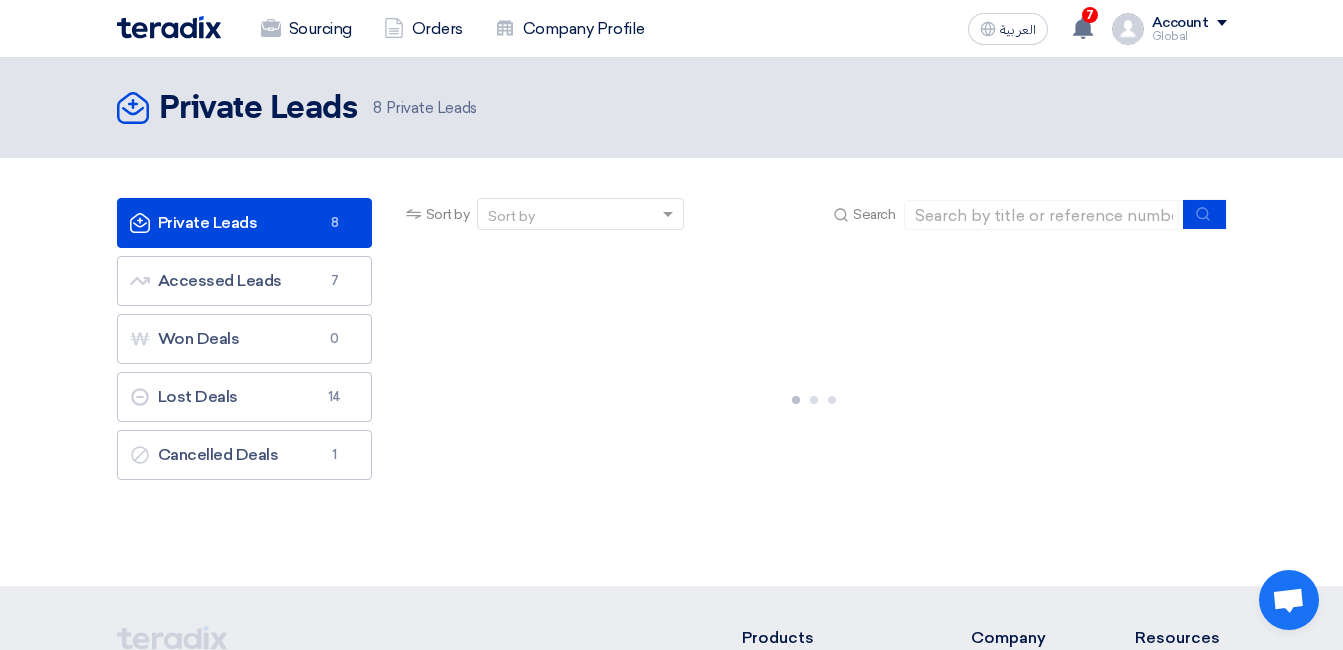 click on "Private Leads
Private Leads
8" 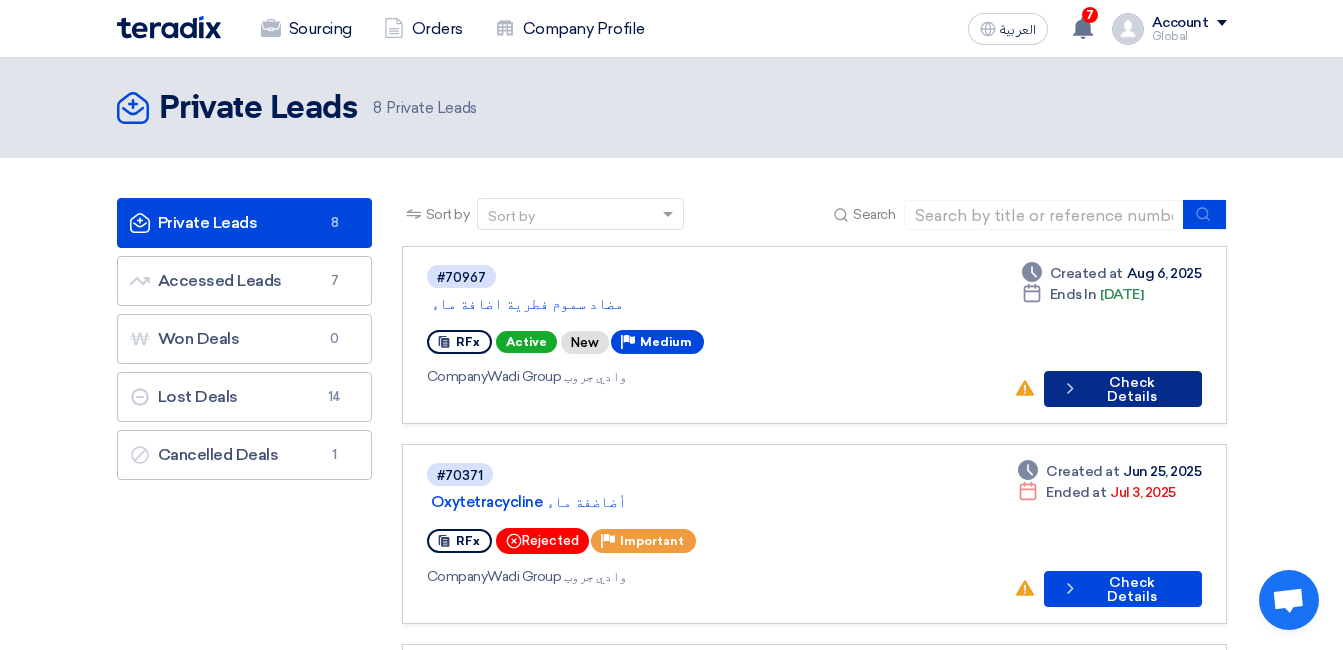 click on "Check details
Check Details" 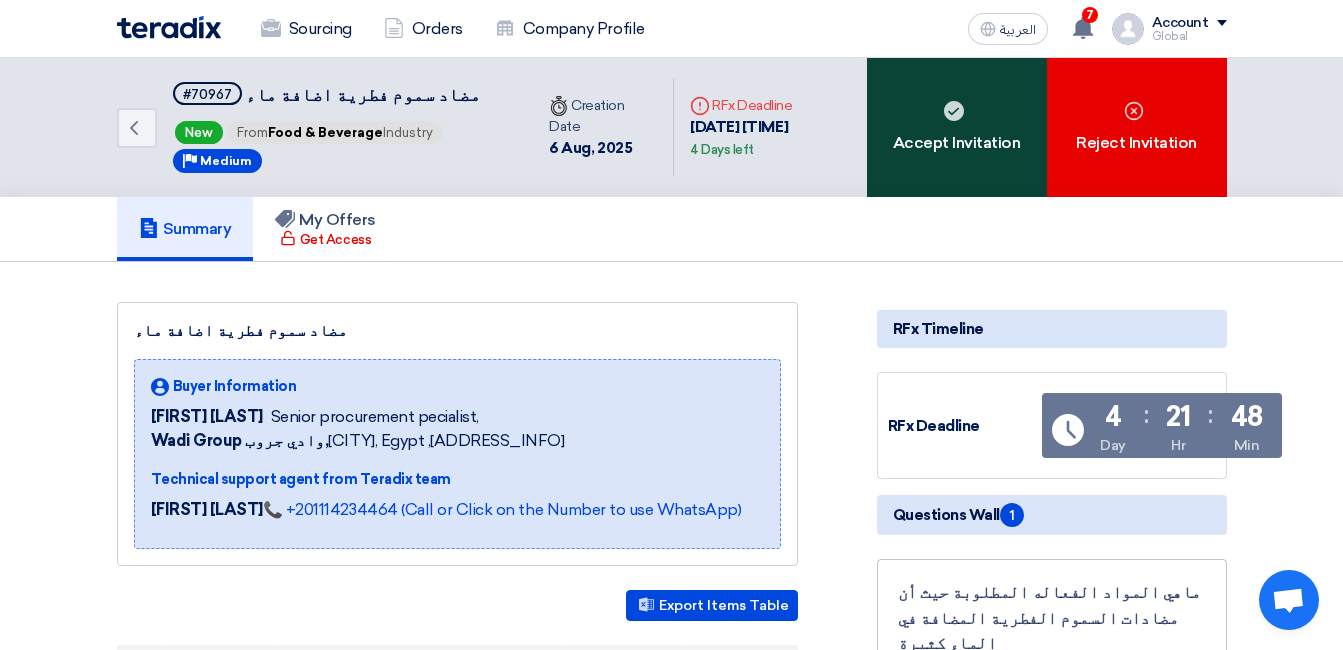 click on "Accept Invitation" 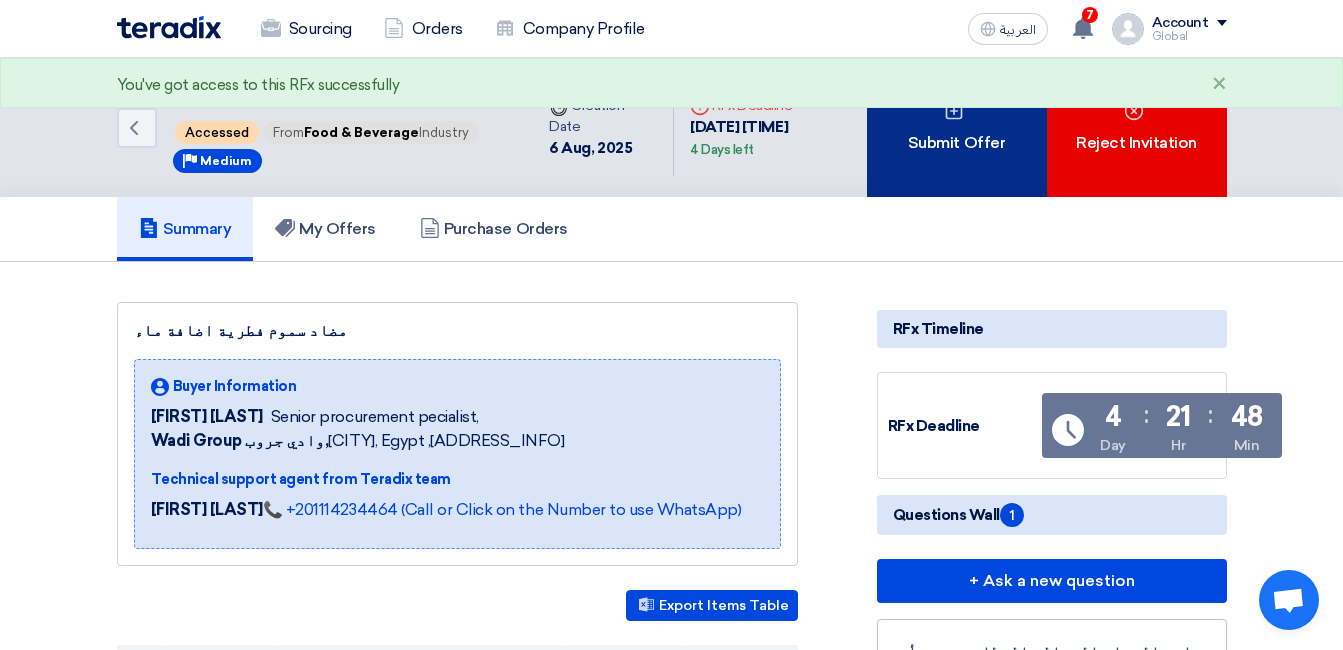 click on "Submit Offer" 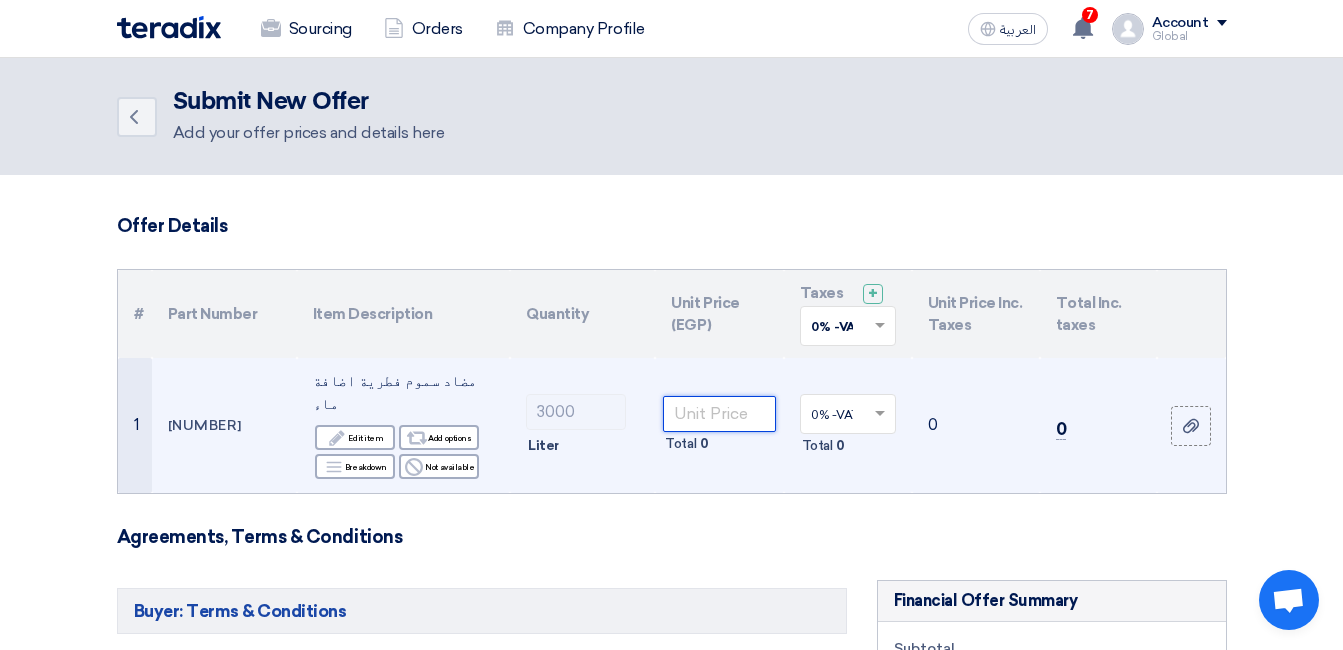 click 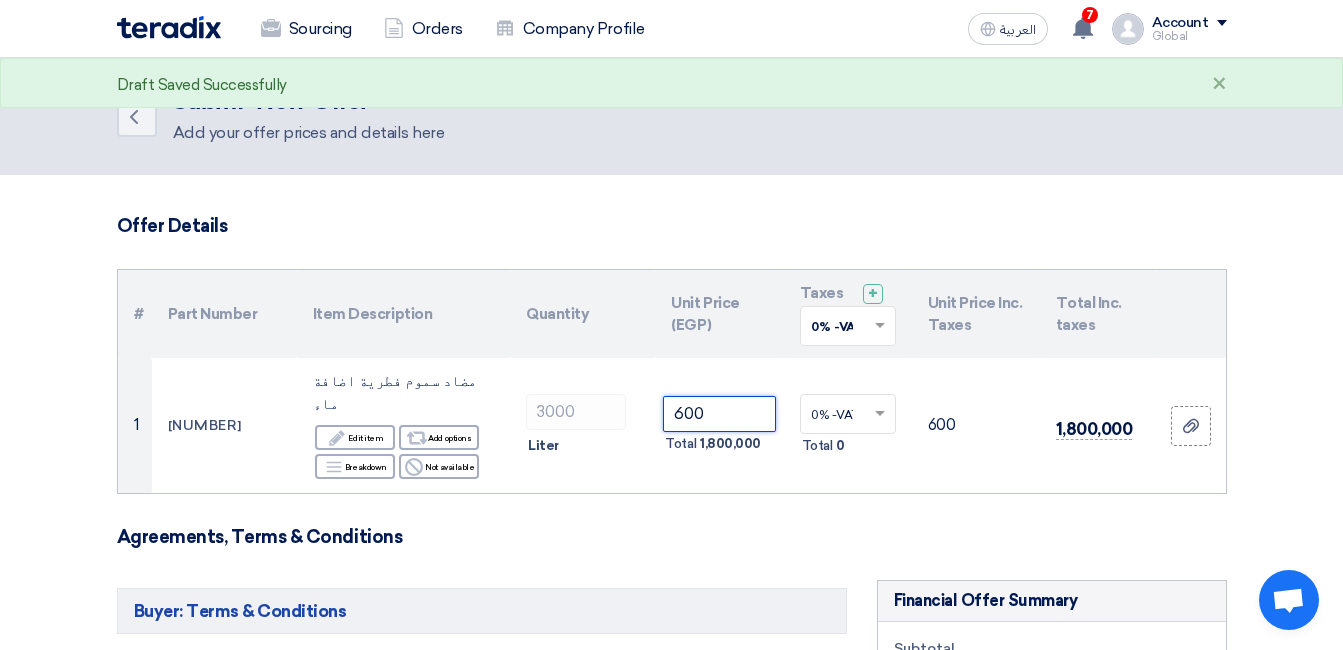 type on "600" 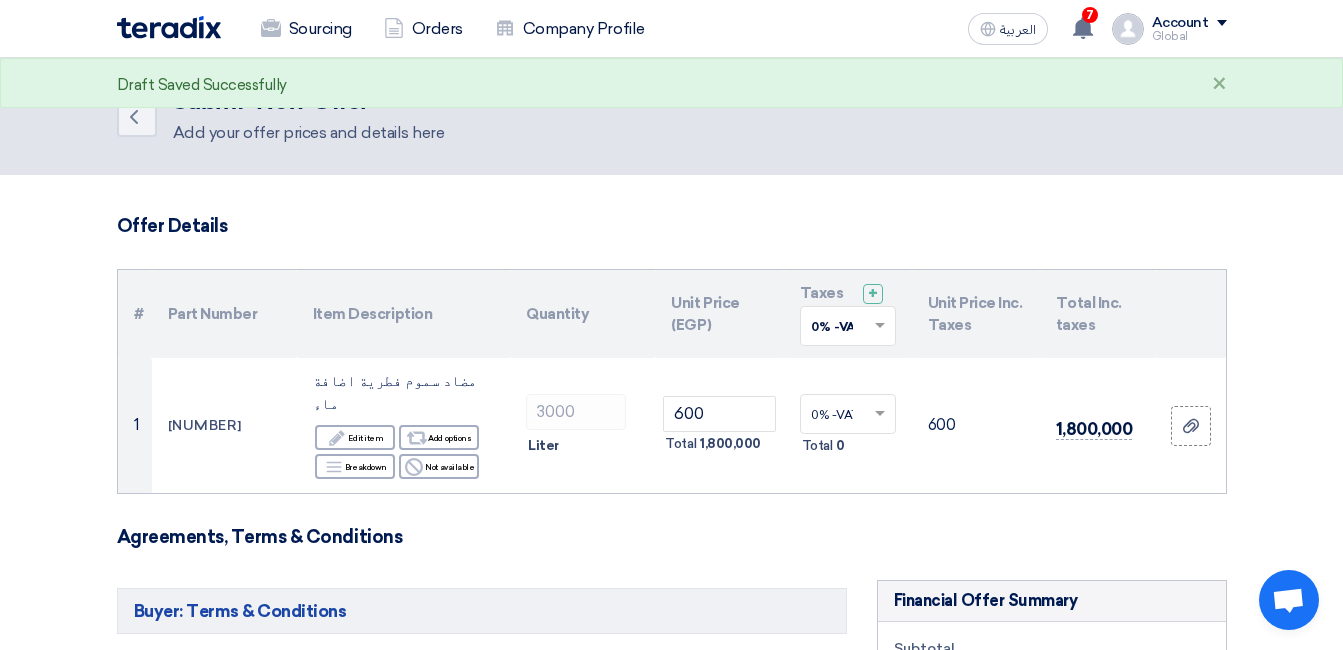 click on "Offer Details
#
Part Number
Item Description
Quantity
Unit Price (EGP)
Taxes
+
'Select taxes...
0% -VAT
×" 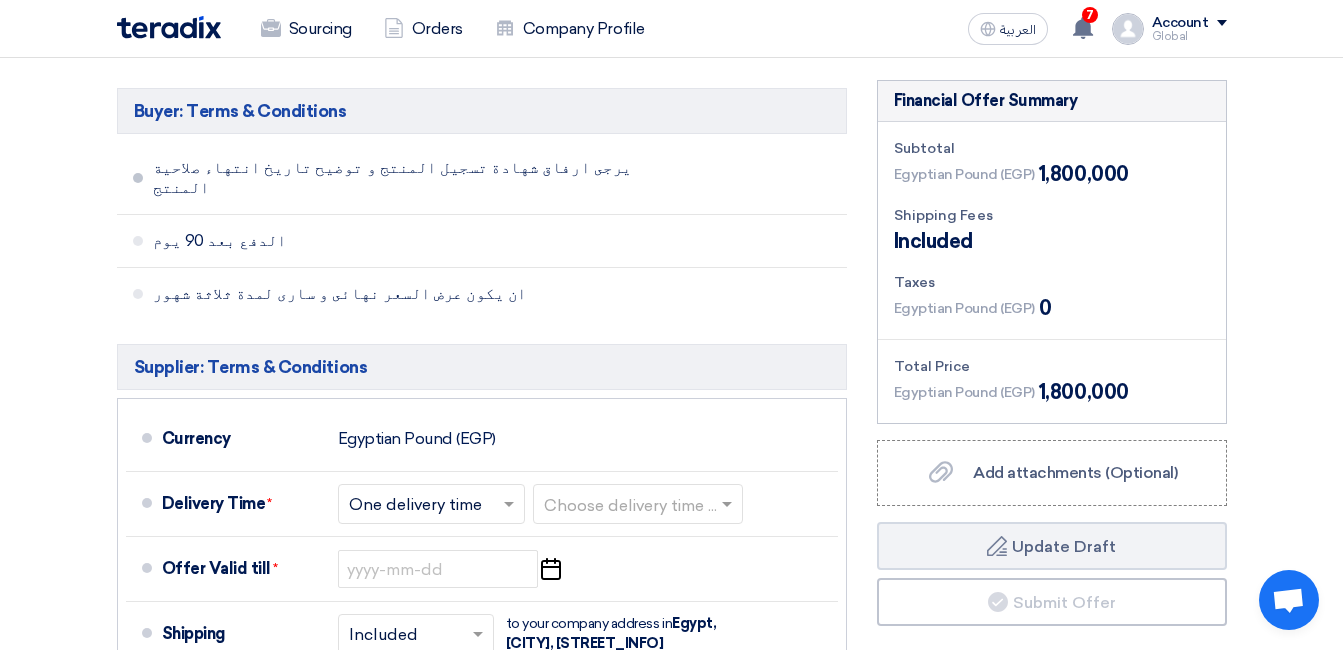 scroll, scrollTop: 600, scrollLeft: 0, axis: vertical 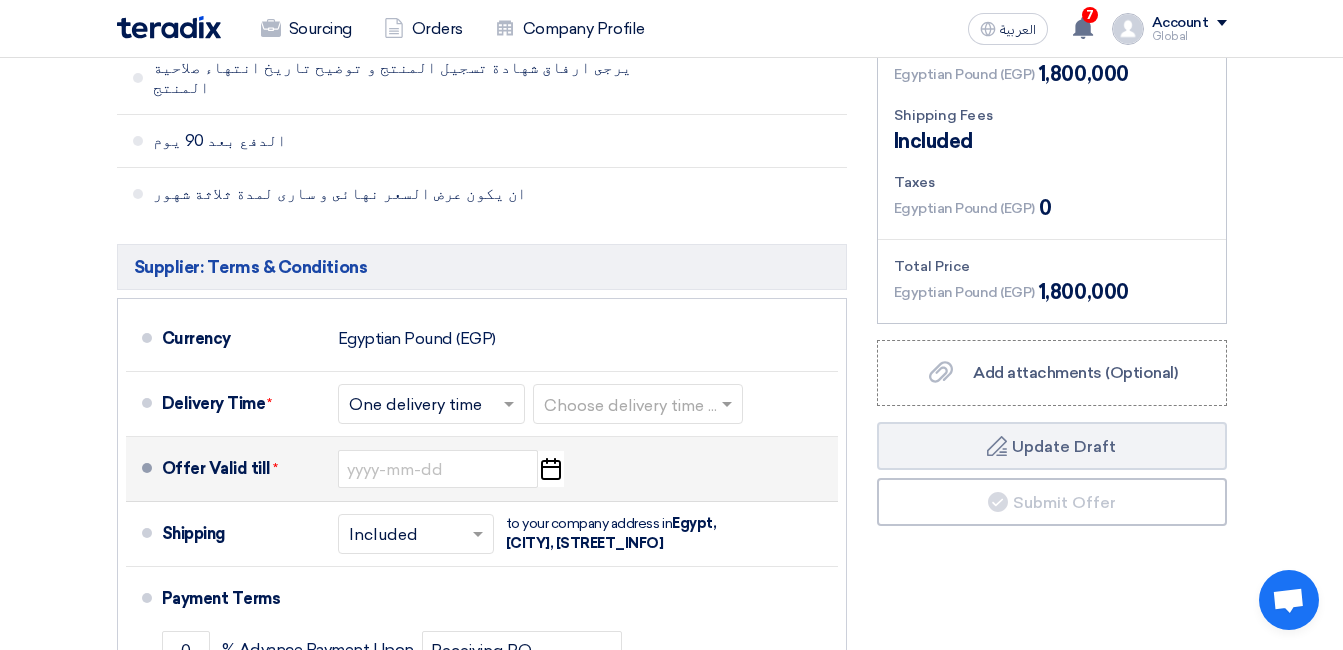 click on "Offer Valid till  *
Pick a date" 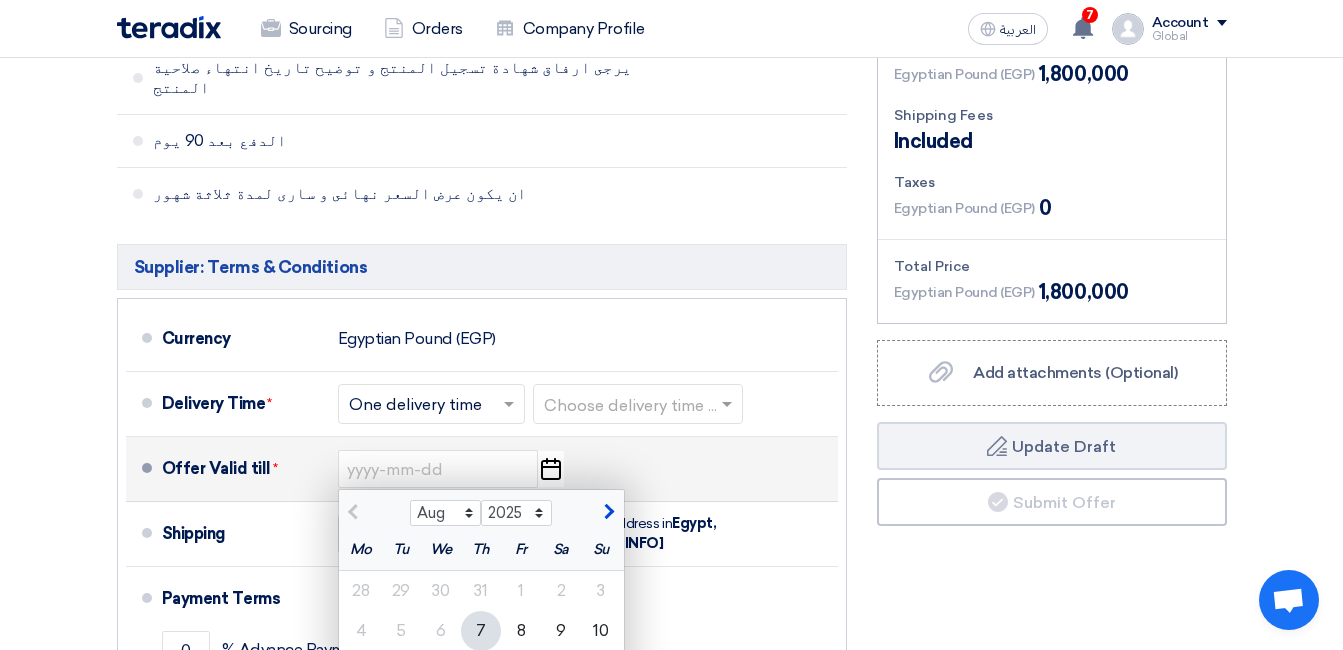 scroll, scrollTop: 800, scrollLeft: 0, axis: vertical 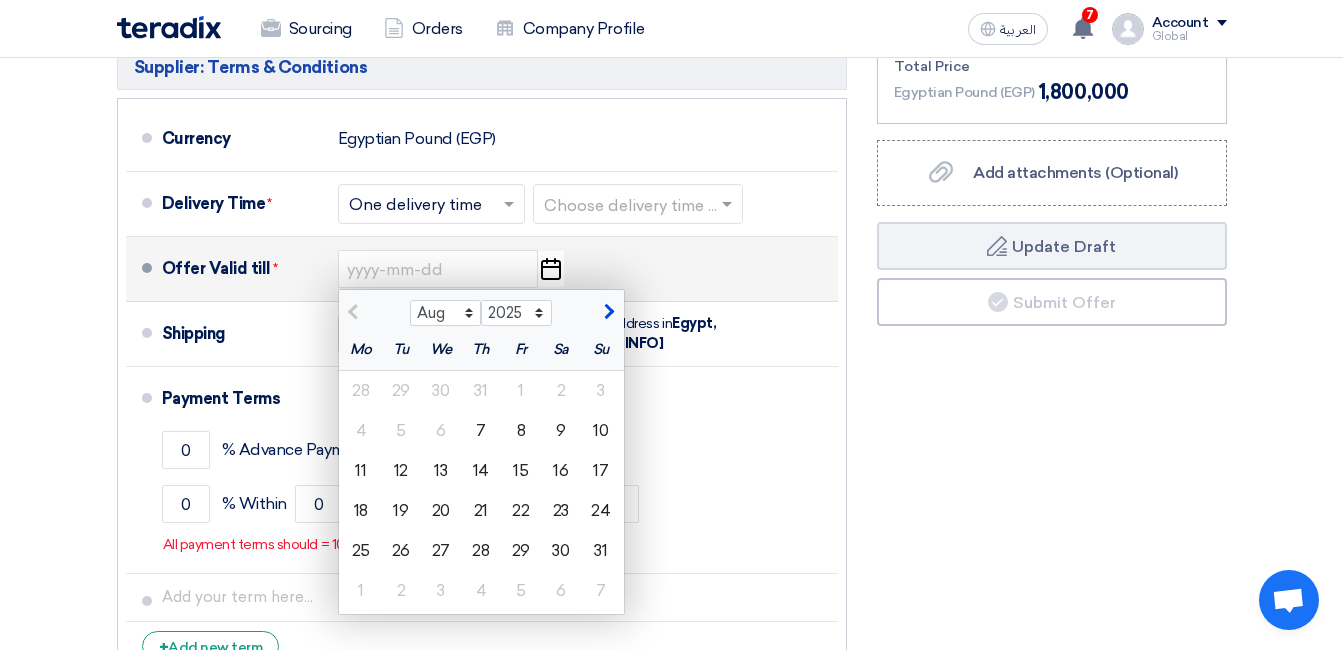 click 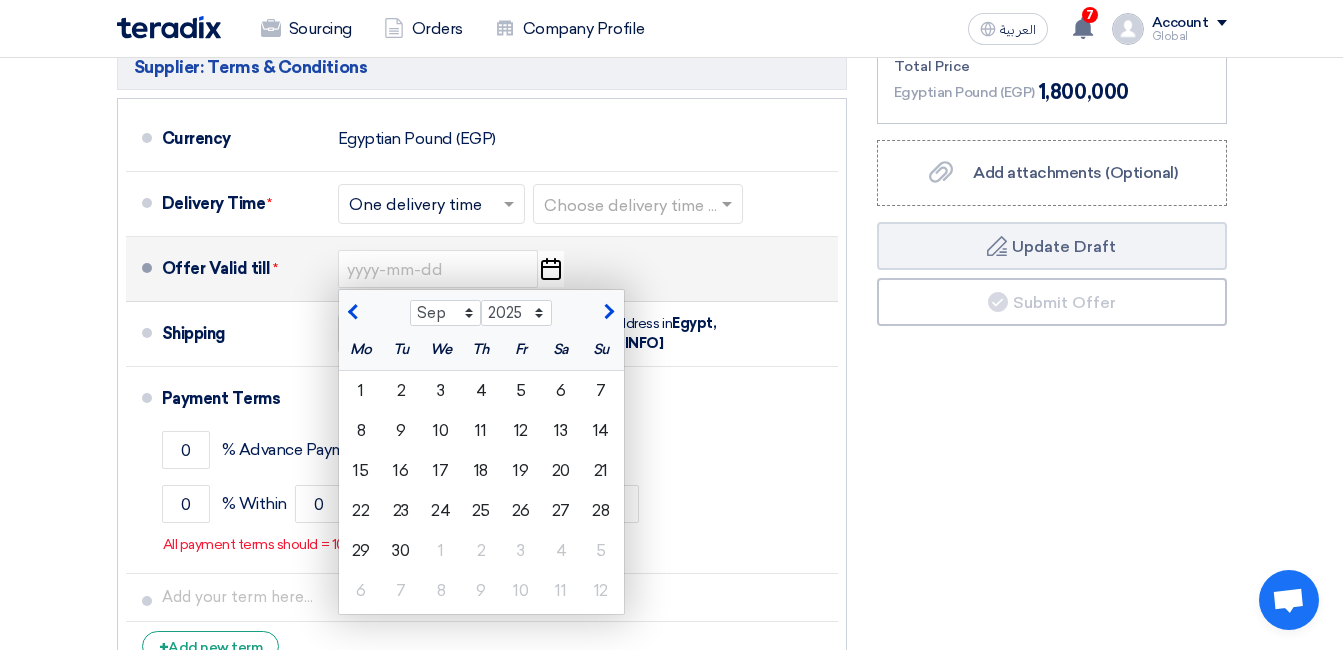click 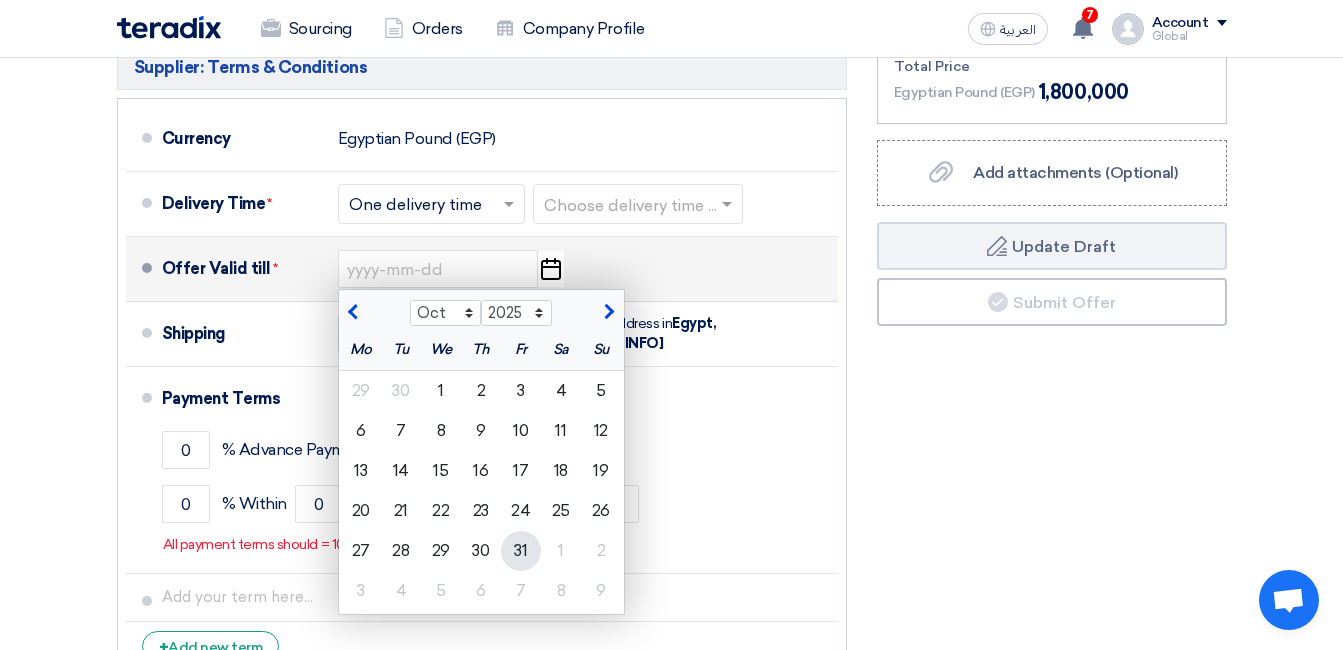 click on "31" 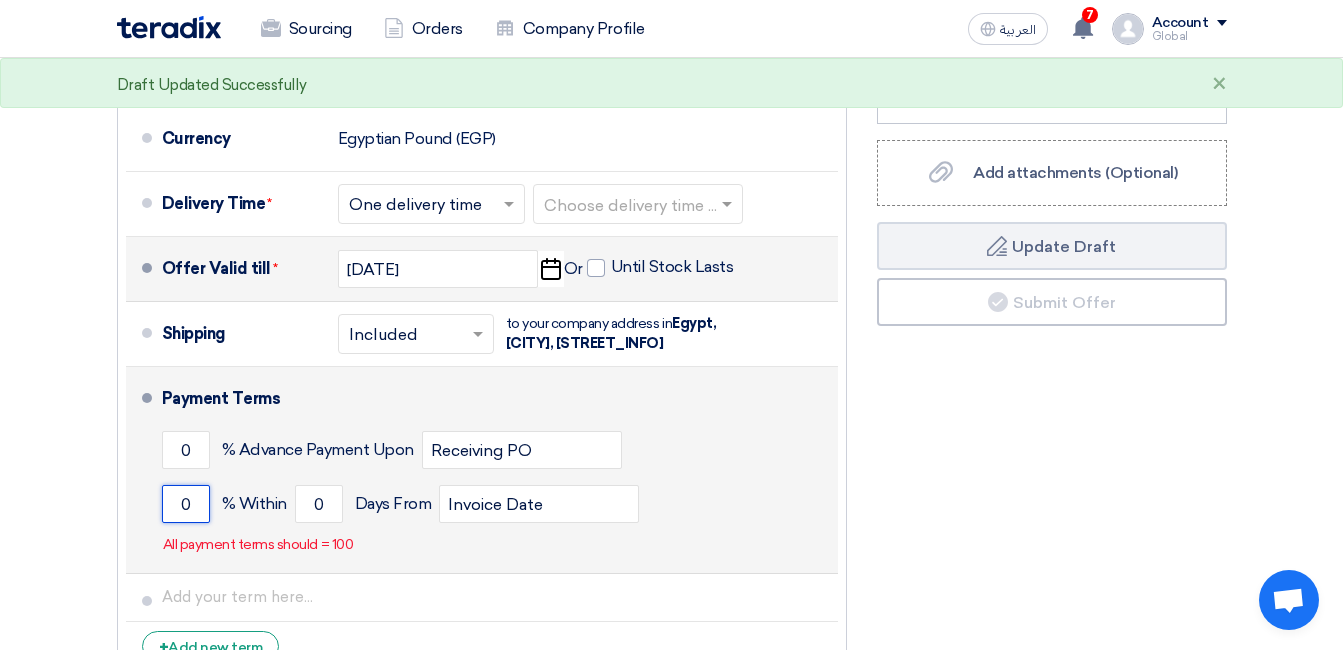 drag, startPoint x: 207, startPoint y: 485, endPoint x: 140, endPoint y: 485, distance: 67 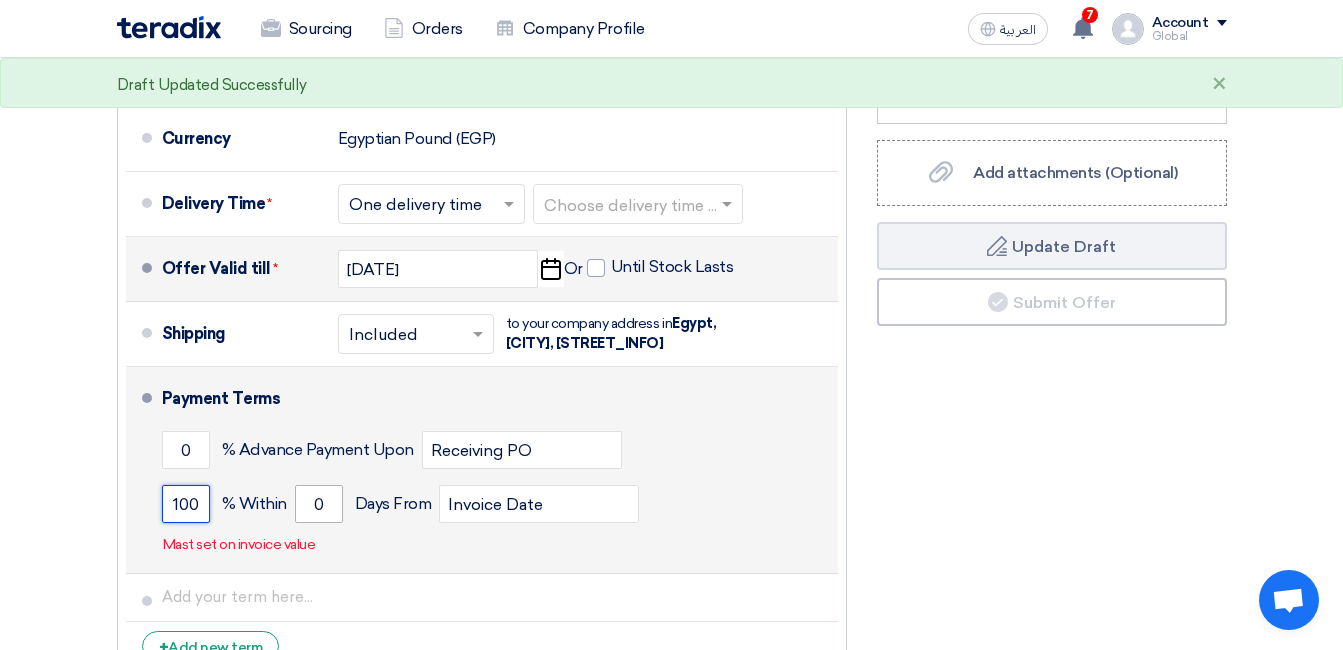 type on "100" 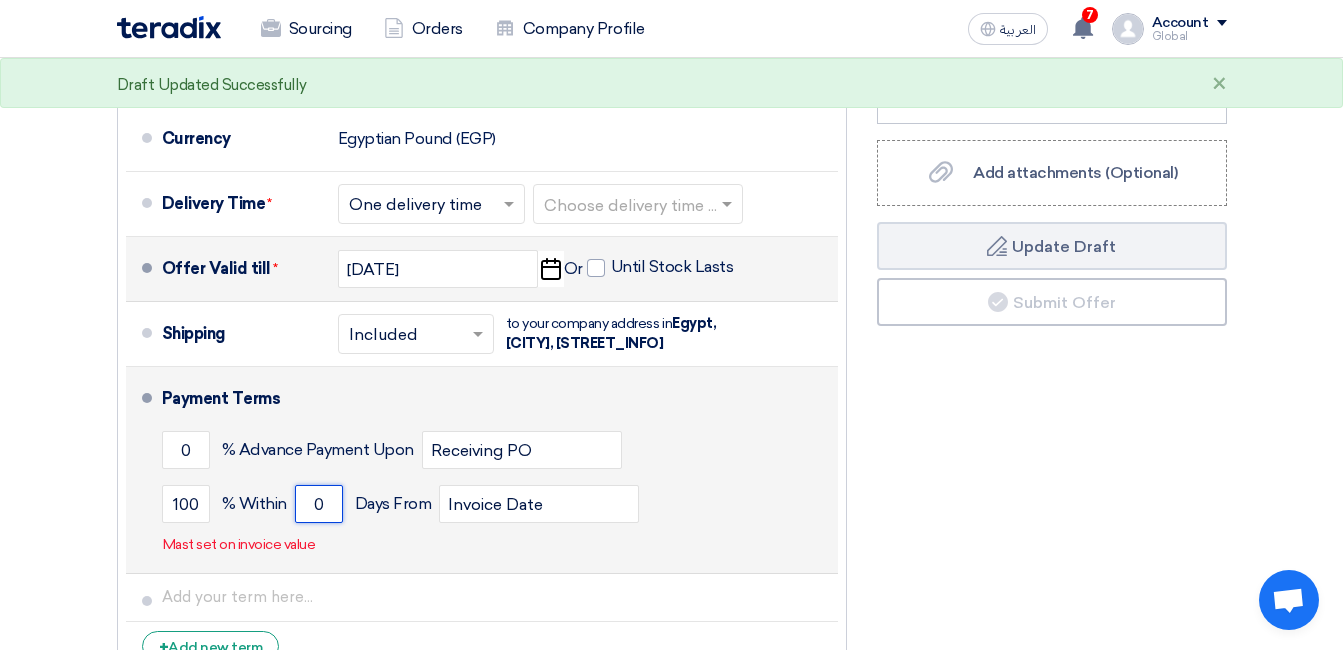 drag, startPoint x: 328, startPoint y: 487, endPoint x: 293, endPoint y: 475, distance: 37 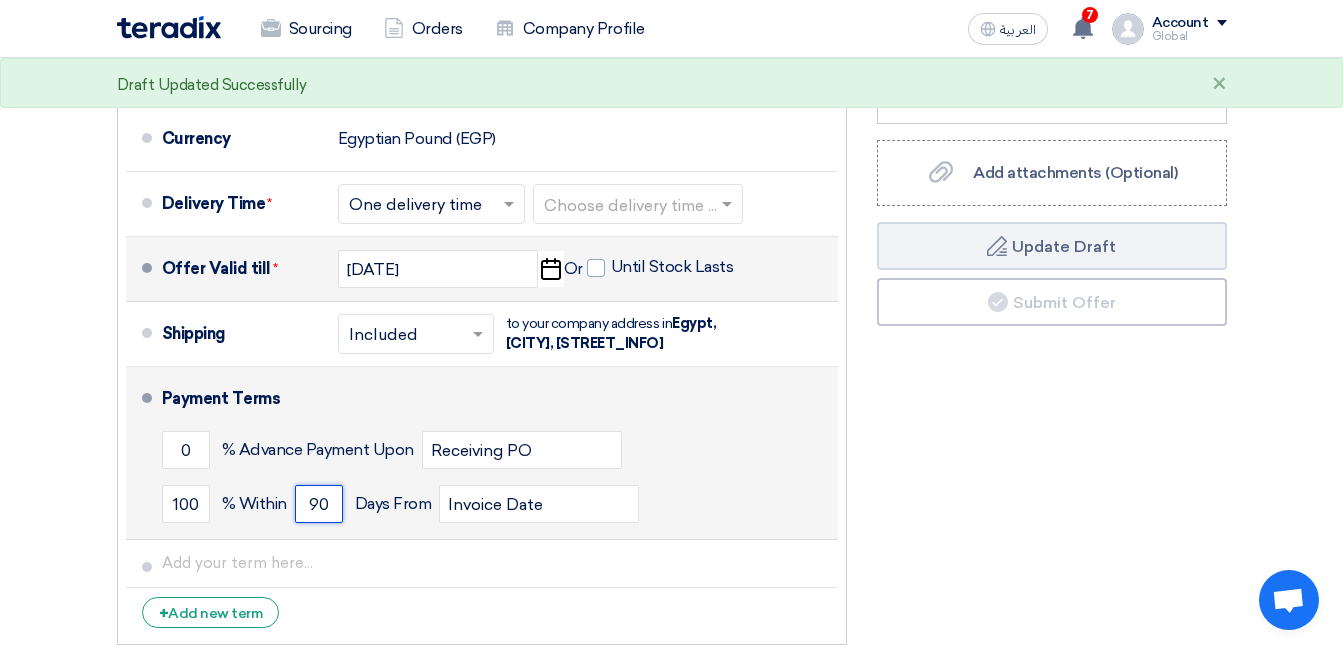 type on "90" 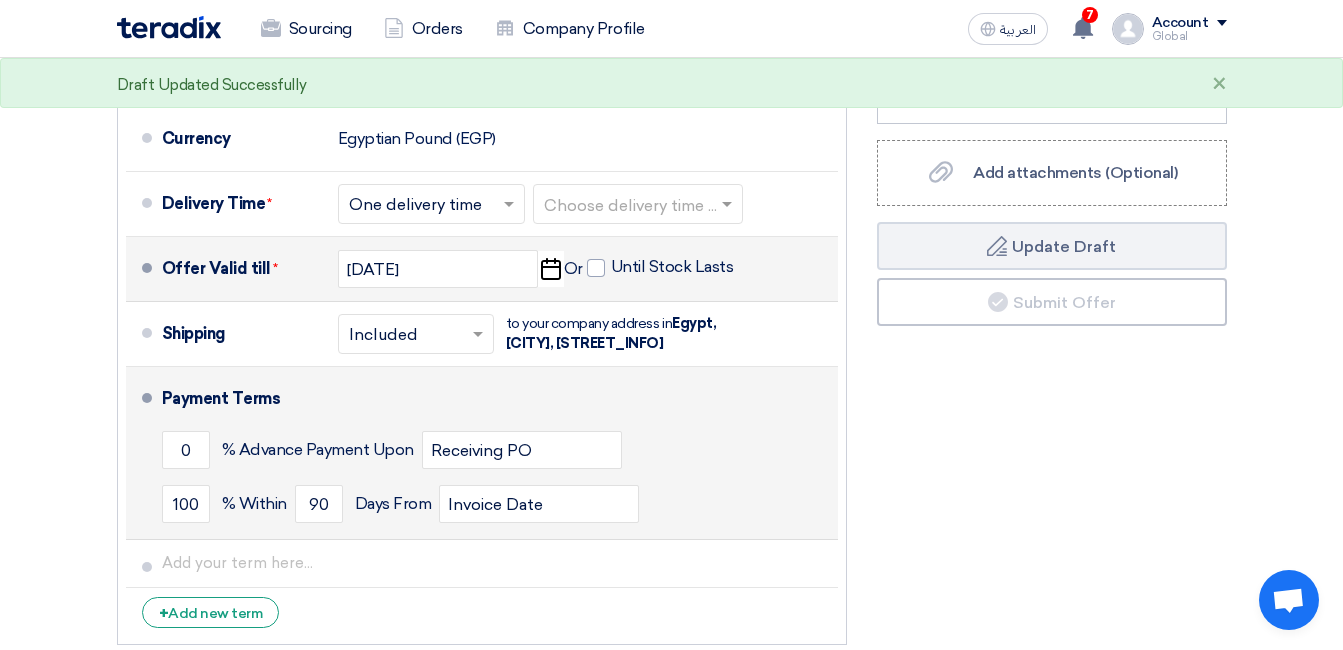 click on "100
% Within
90
Days From
Invoice Date" 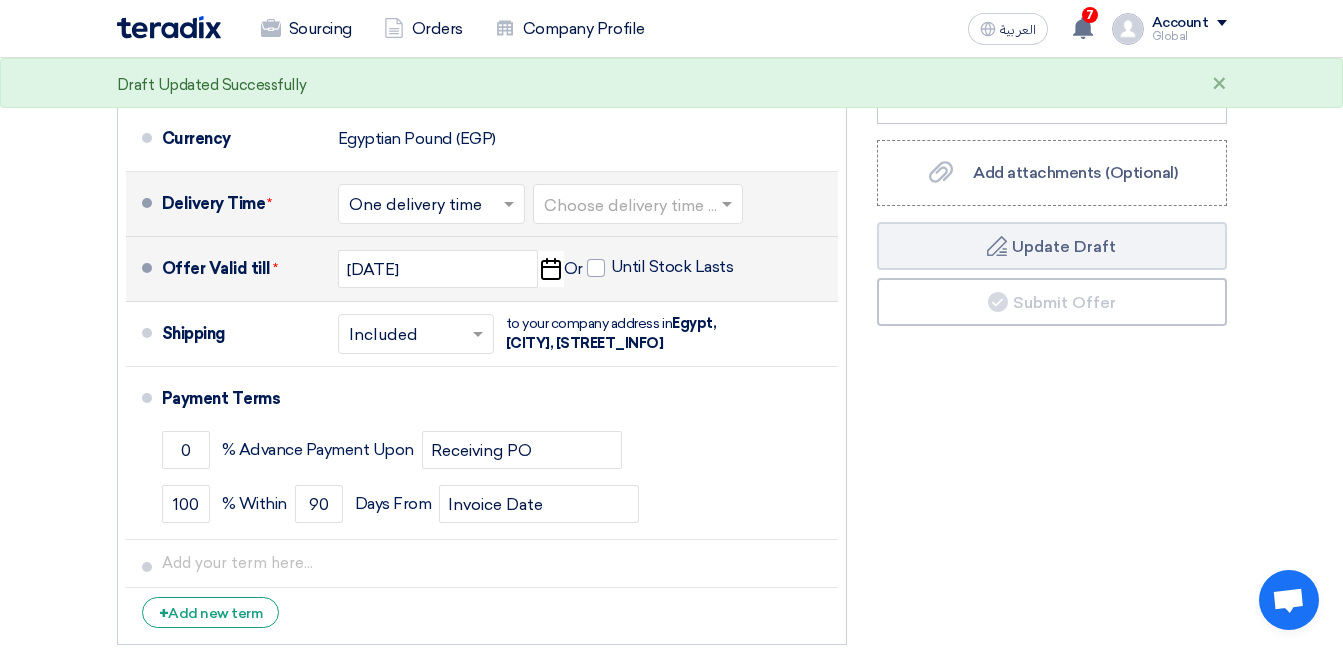click 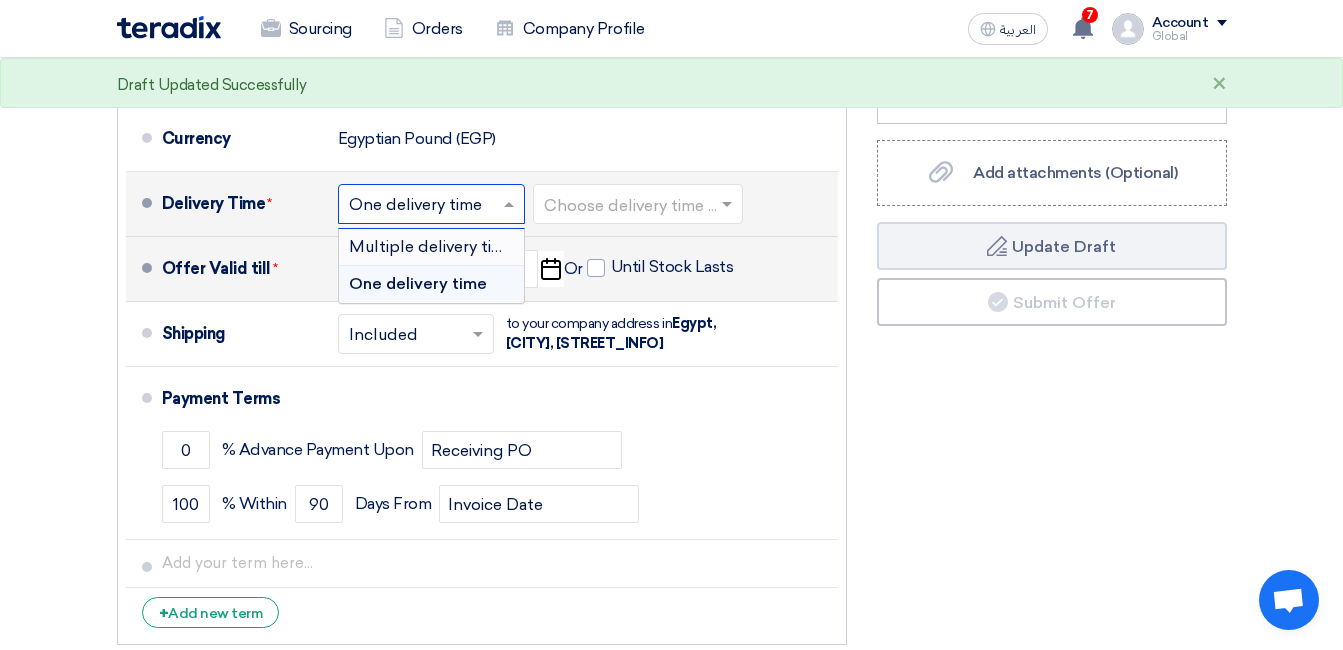 click on "Multiple delivery times" at bounding box center [435, 246] 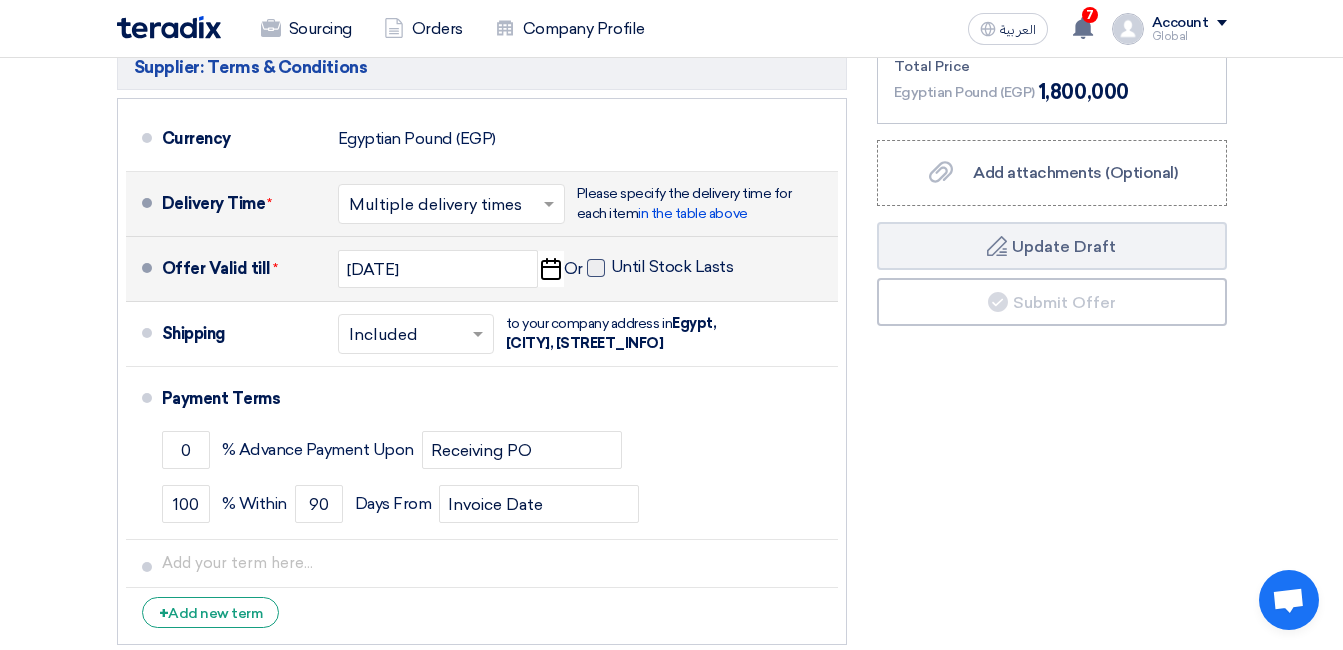 click 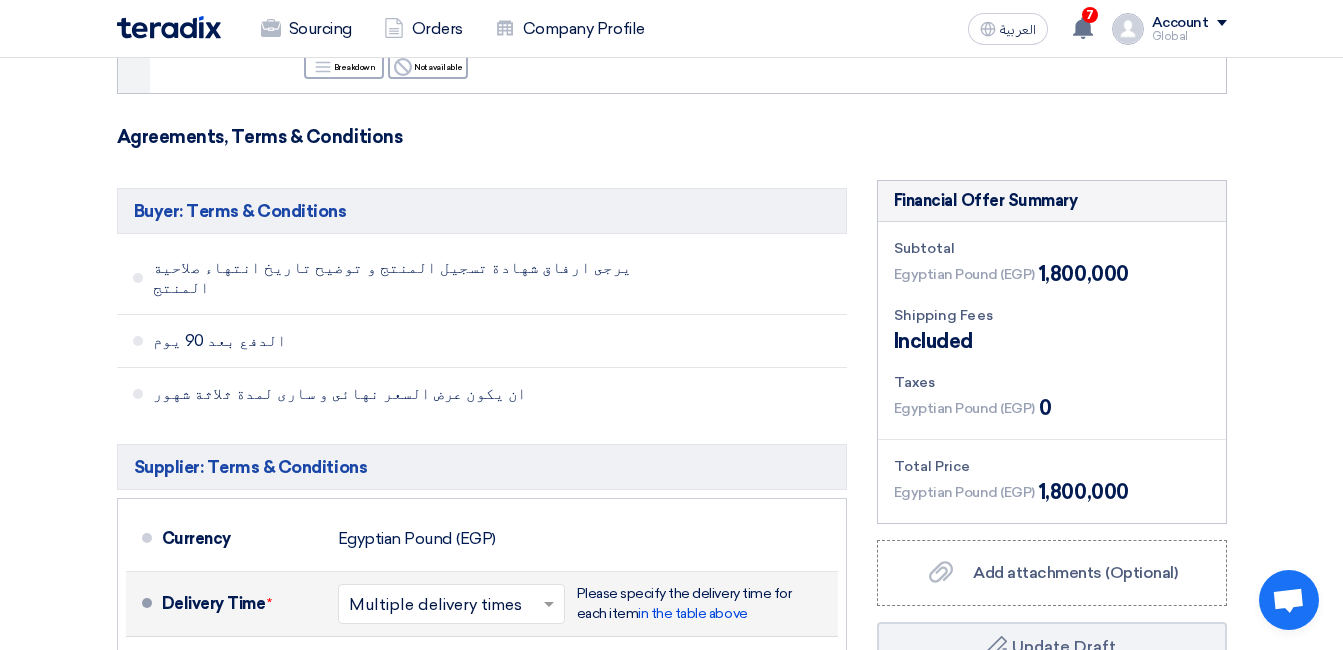 scroll, scrollTop: 0, scrollLeft: 0, axis: both 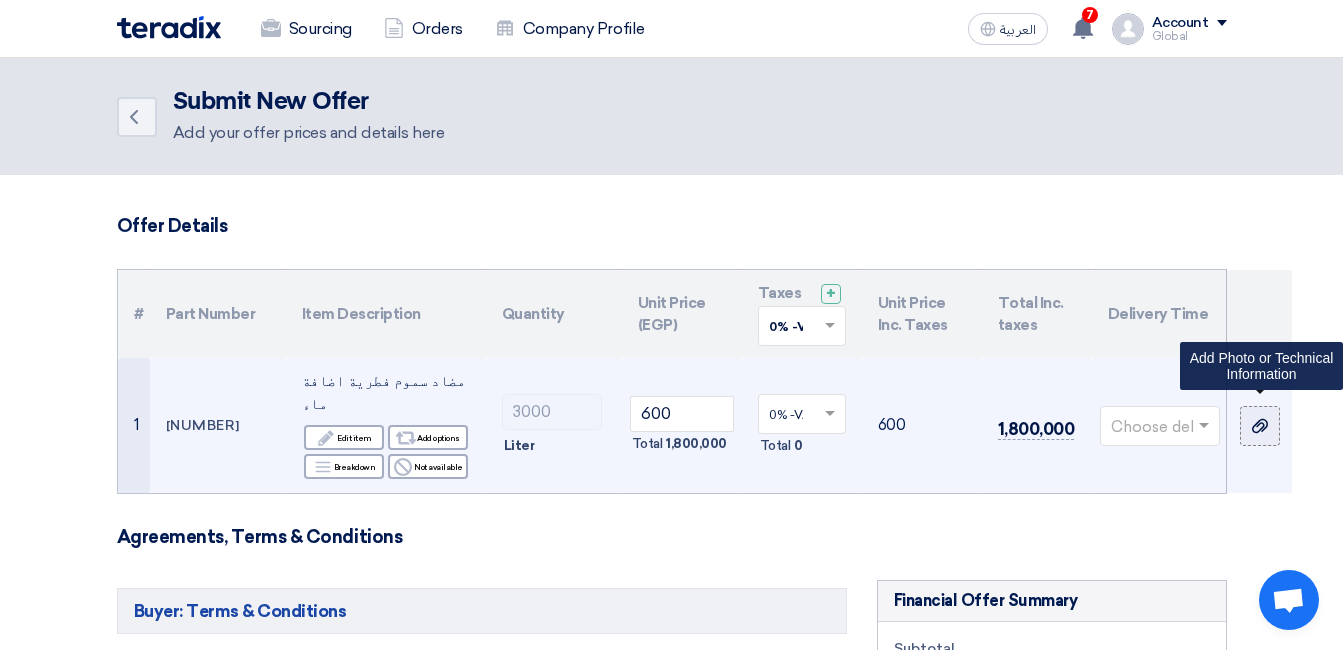 click 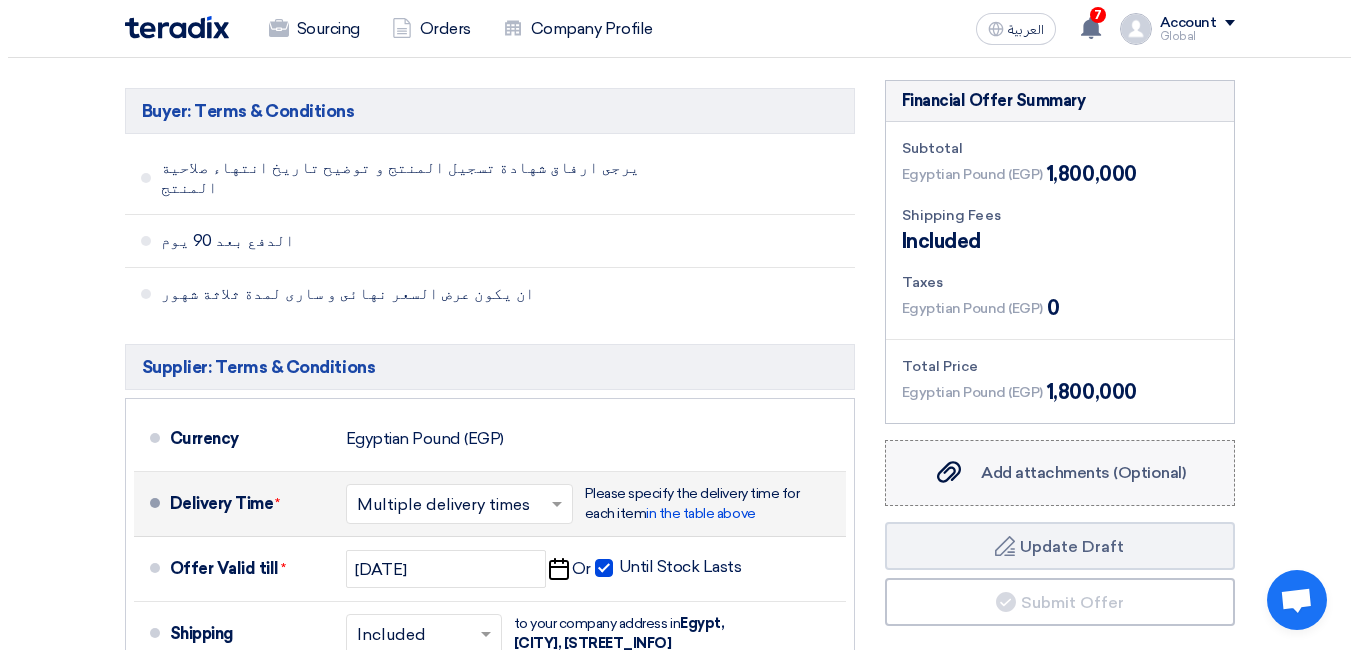 scroll, scrollTop: 800, scrollLeft: 0, axis: vertical 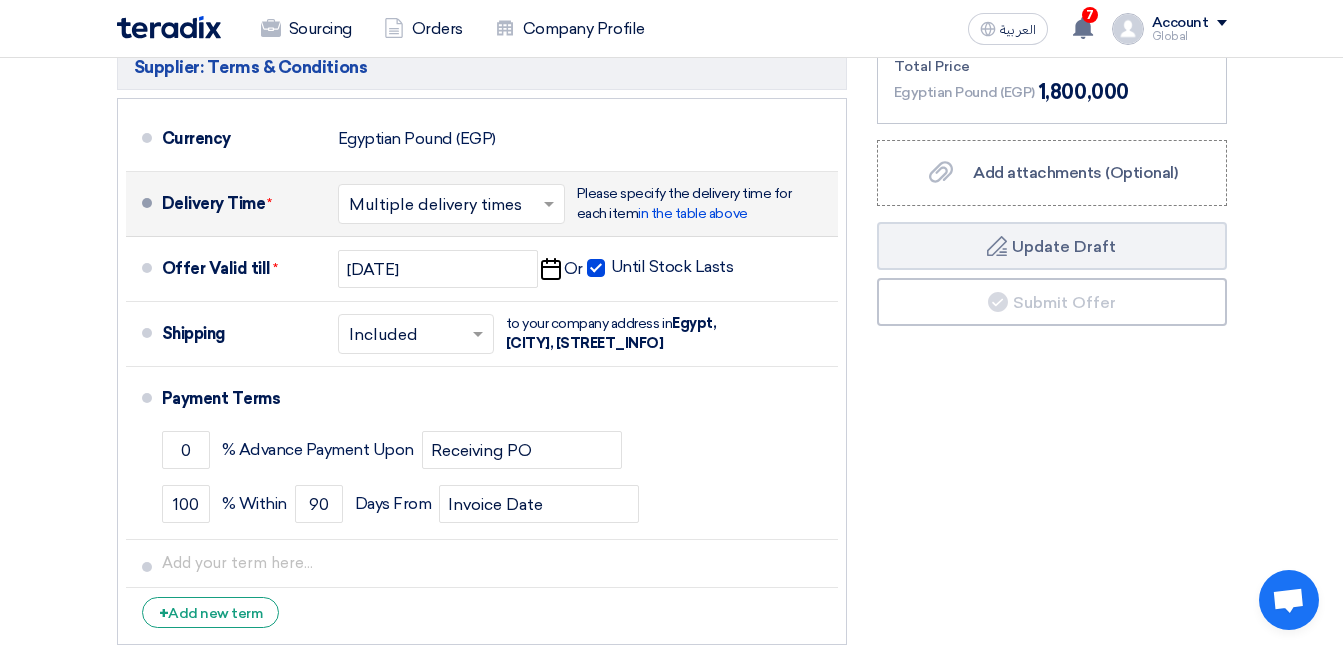 click 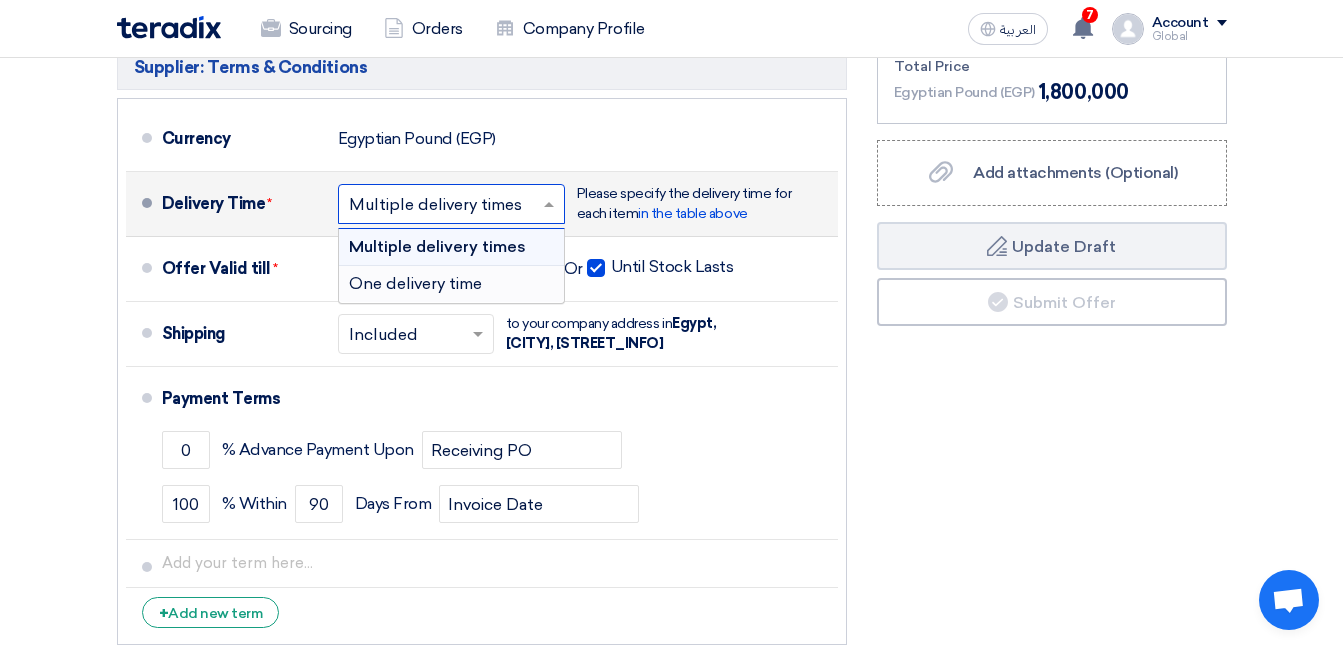 click on "One delivery time" at bounding box center (415, 283) 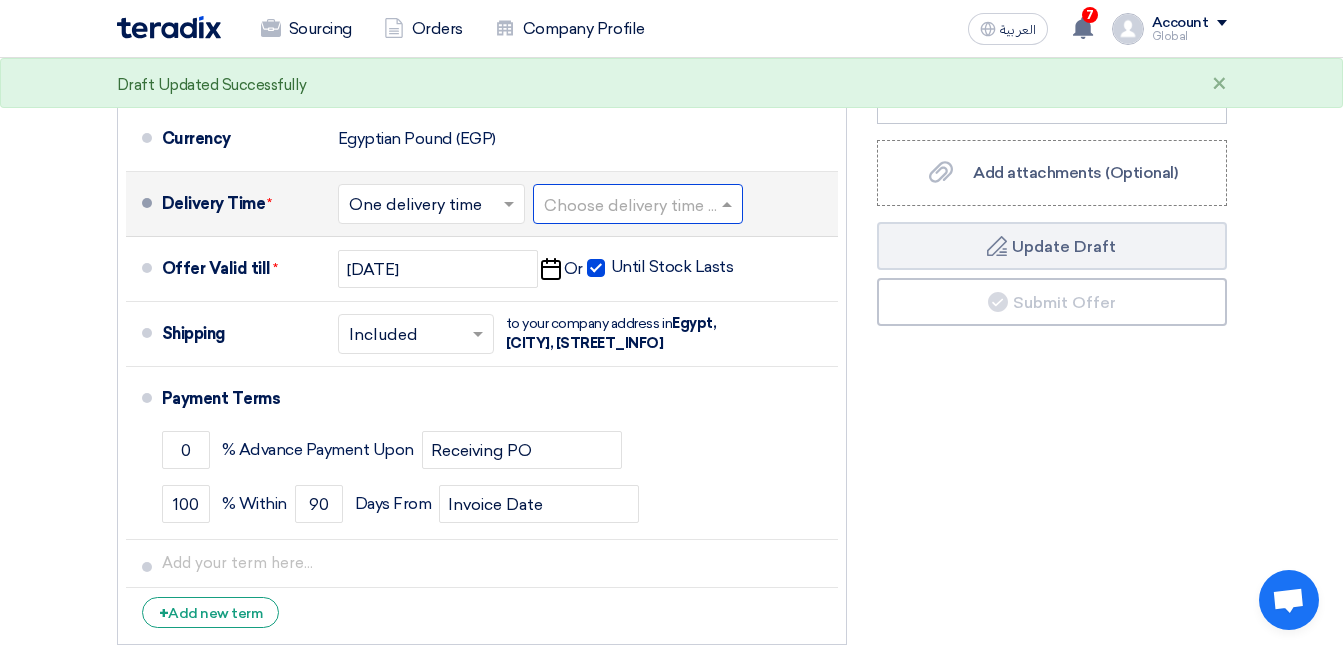 click 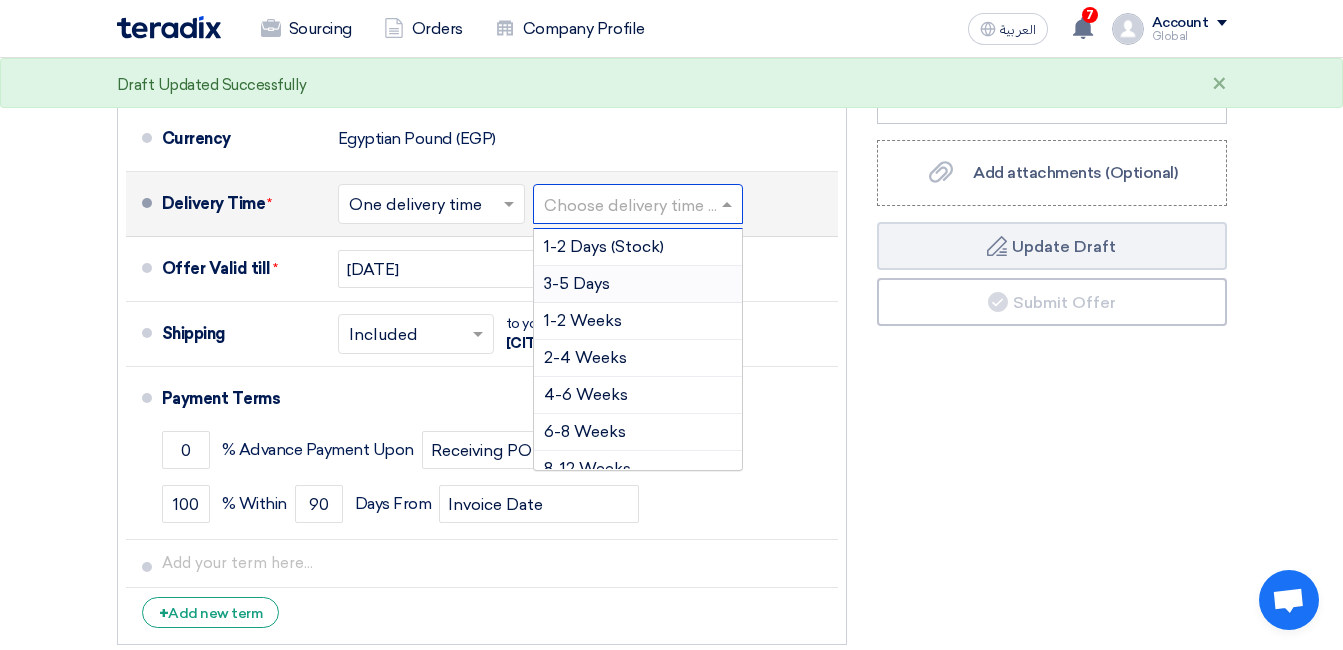 click on "3-5 Days" at bounding box center [638, 284] 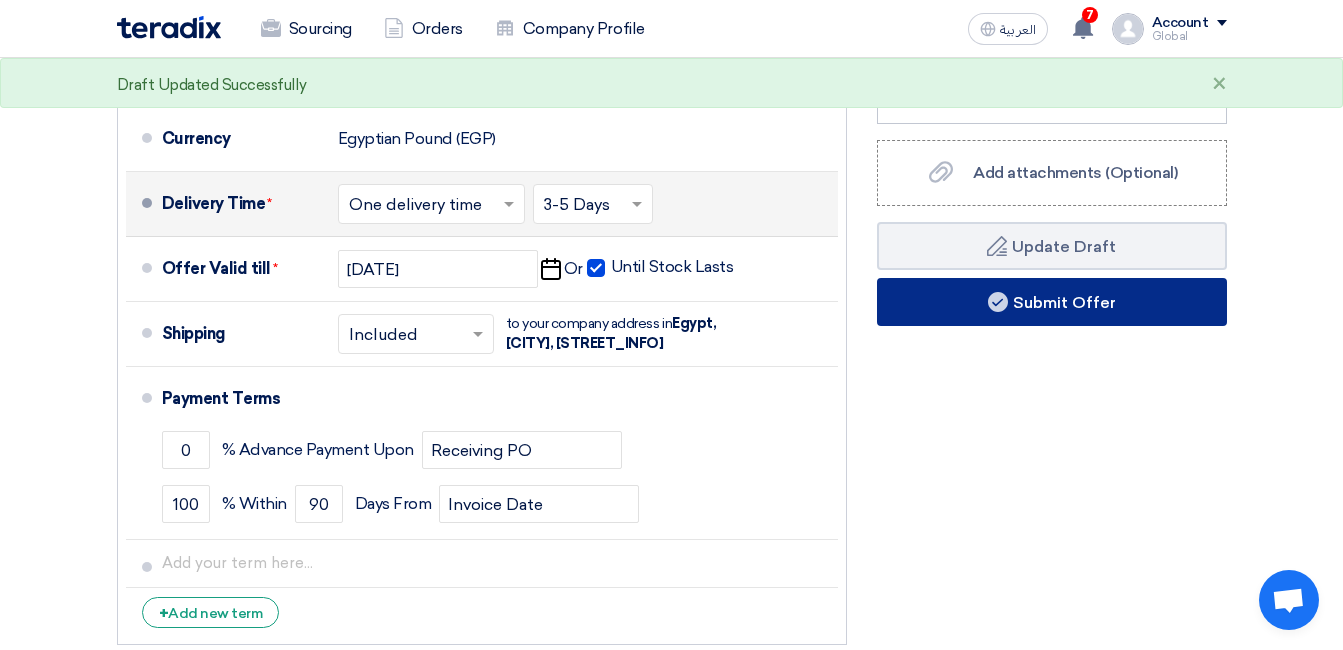 click on "Submit Offer" 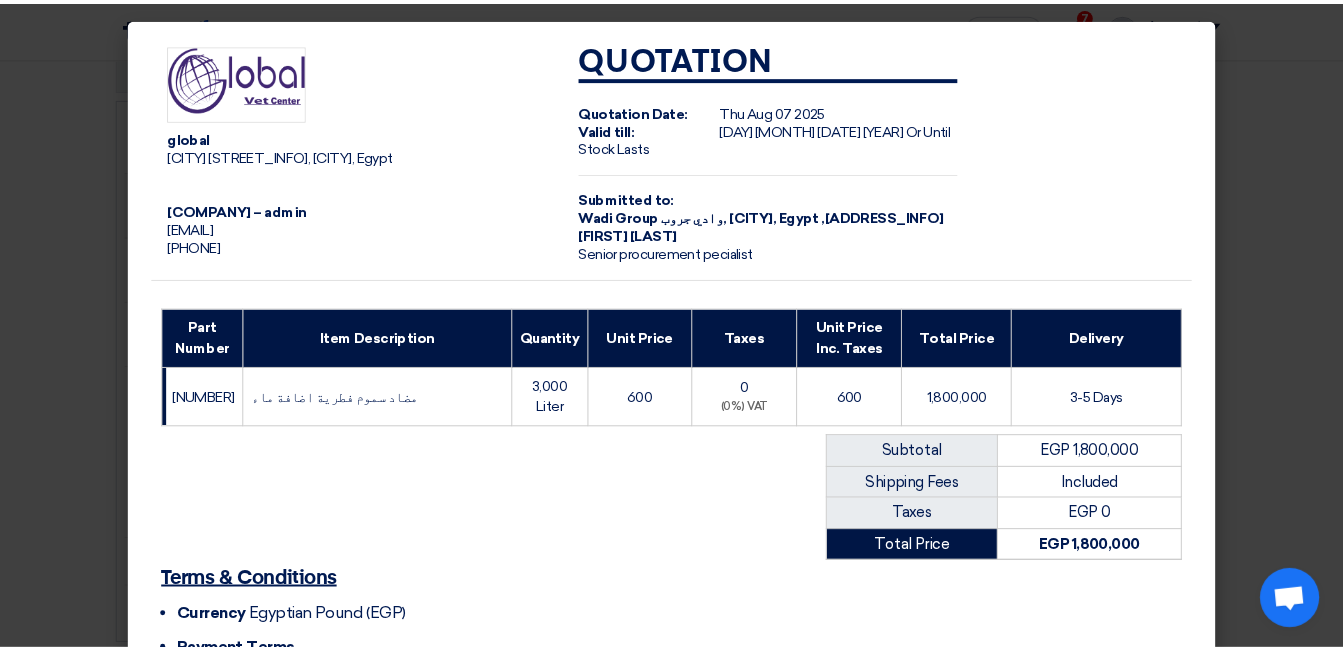 scroll, scrollTop: 222, scrollLeft: 0, axis: vertical 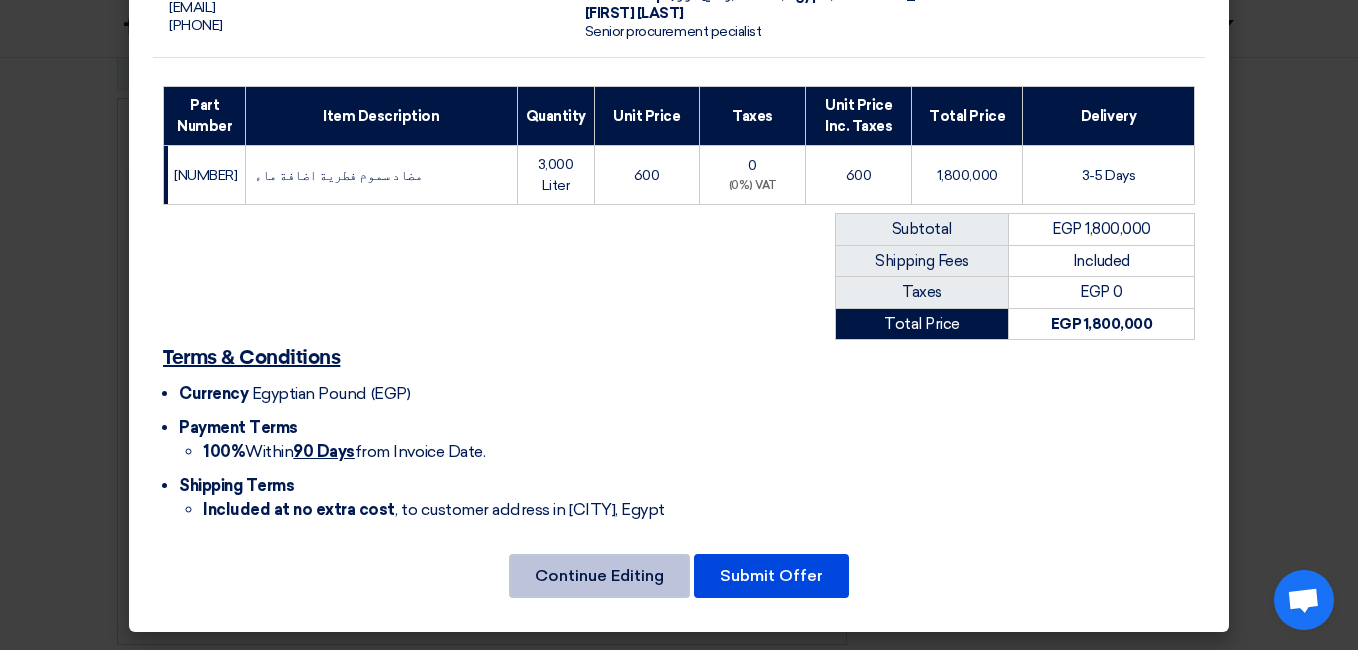 click on "Continue Editing" 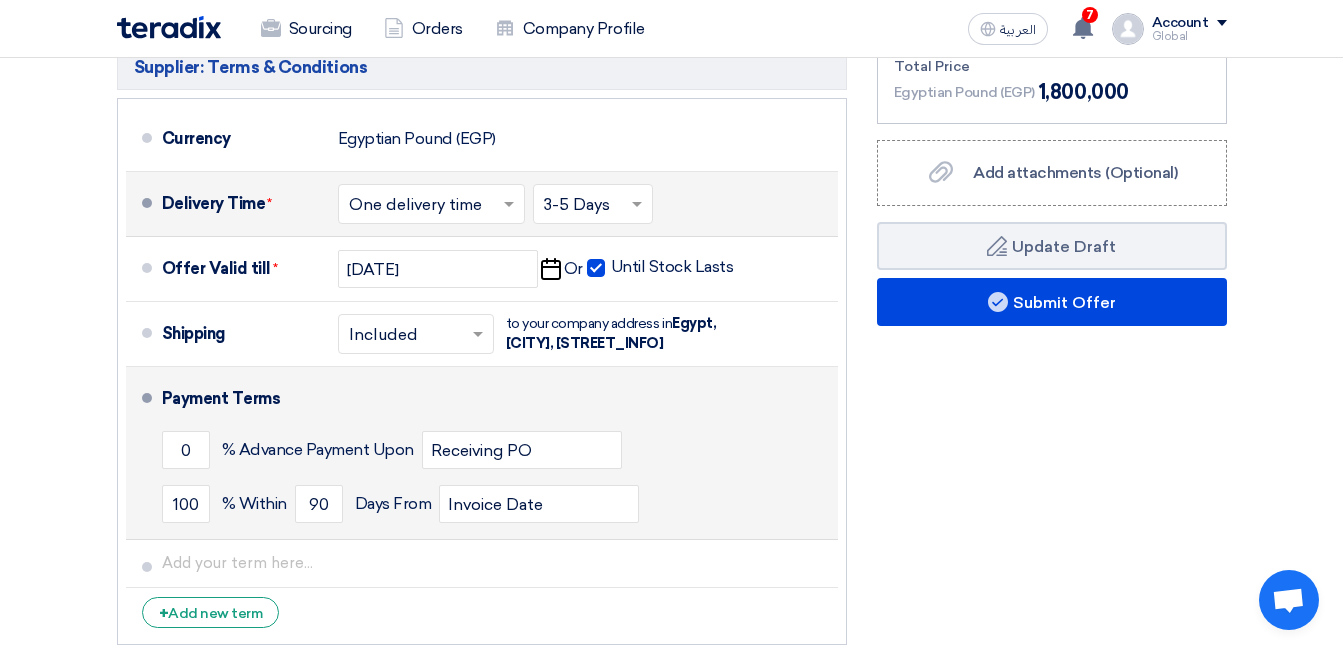 scroll, scrollTop: 0, scrollLeft: 0, axis: both 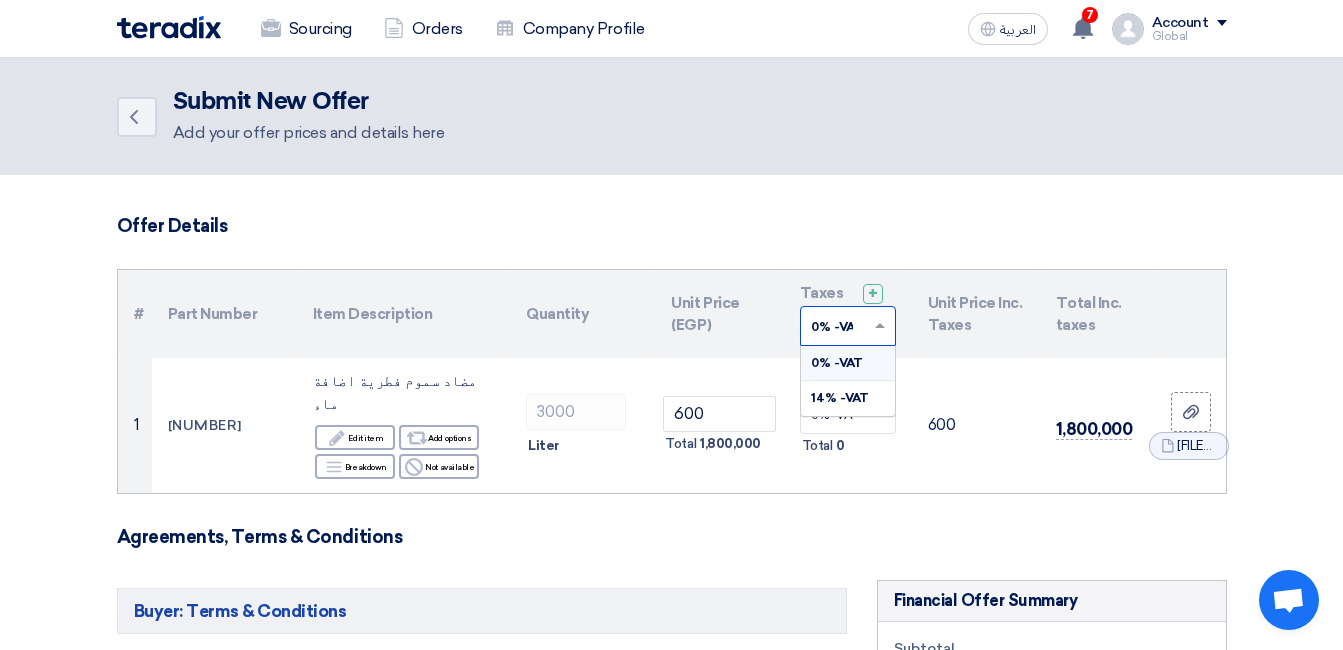 click 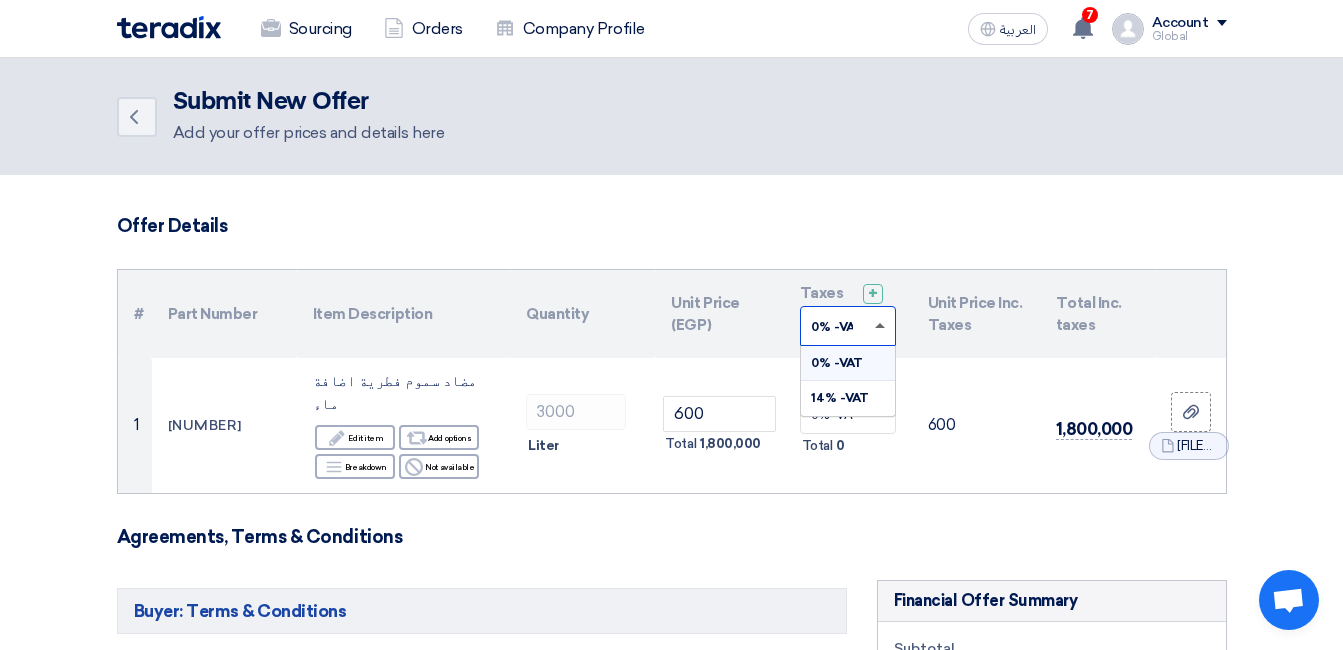 click 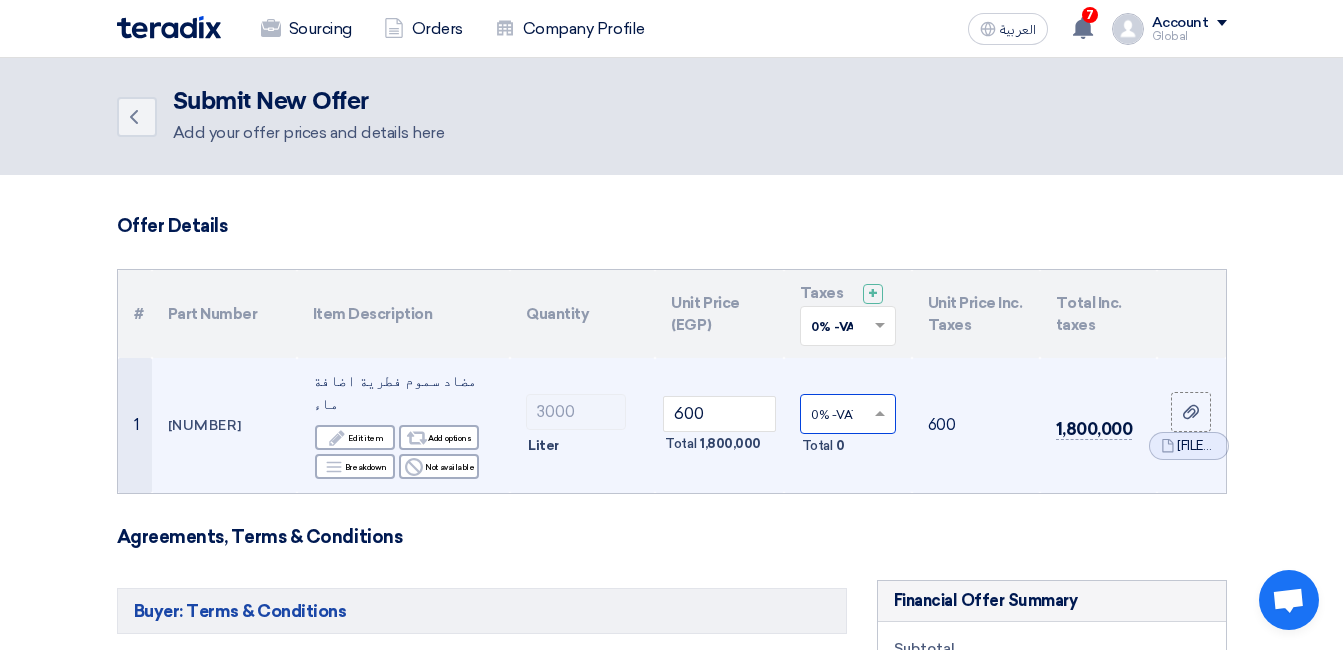 click 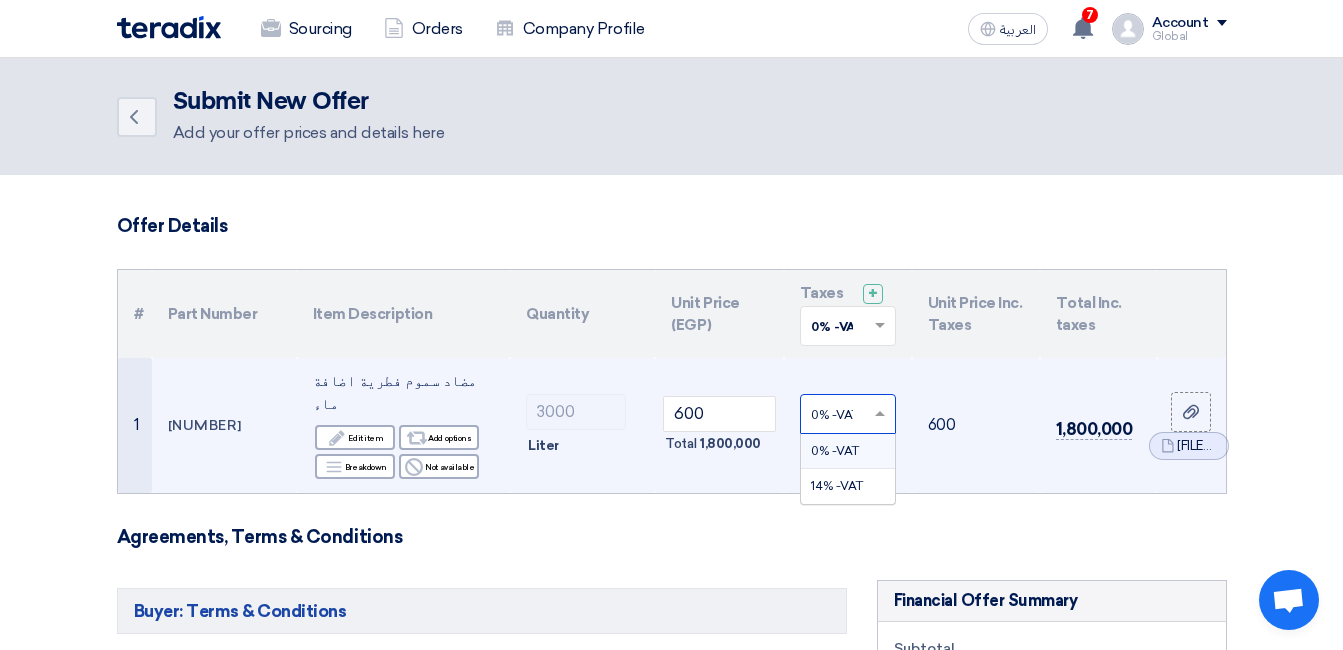 click on "0% -VAT" at bounding box center (848, 451) 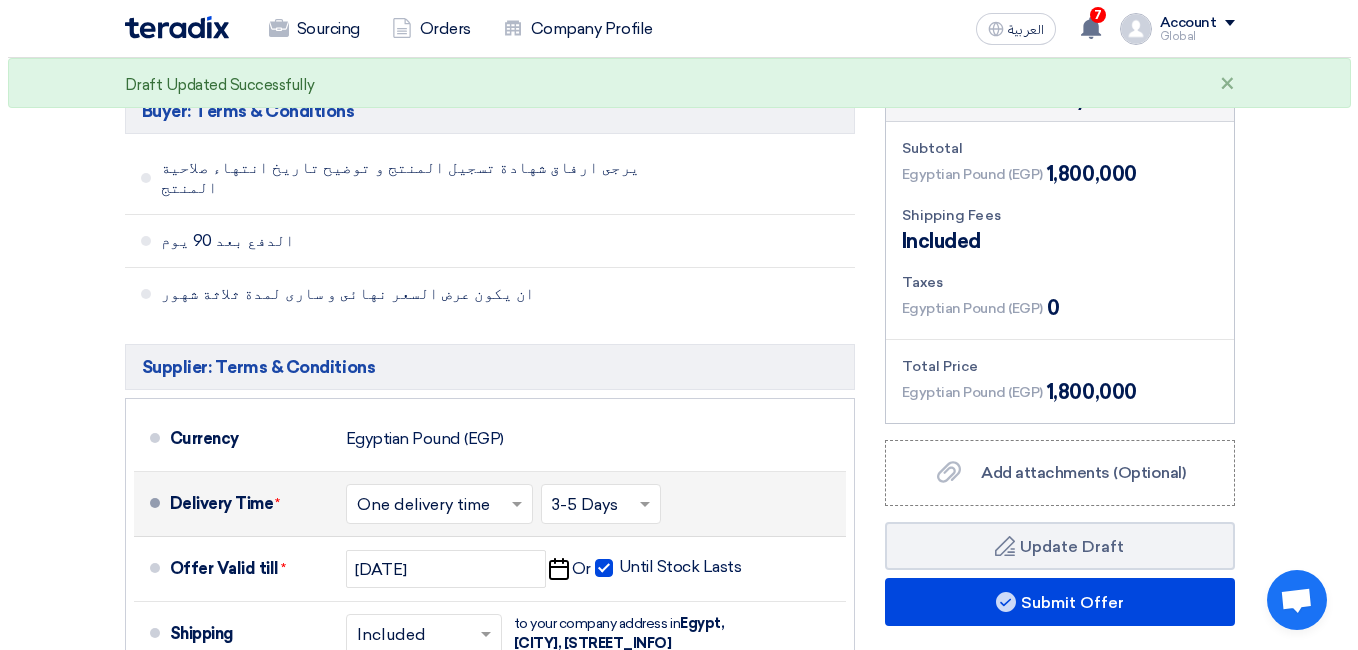 scroll, scrollTop: 800, scrollLeft: 0, axis: vertical 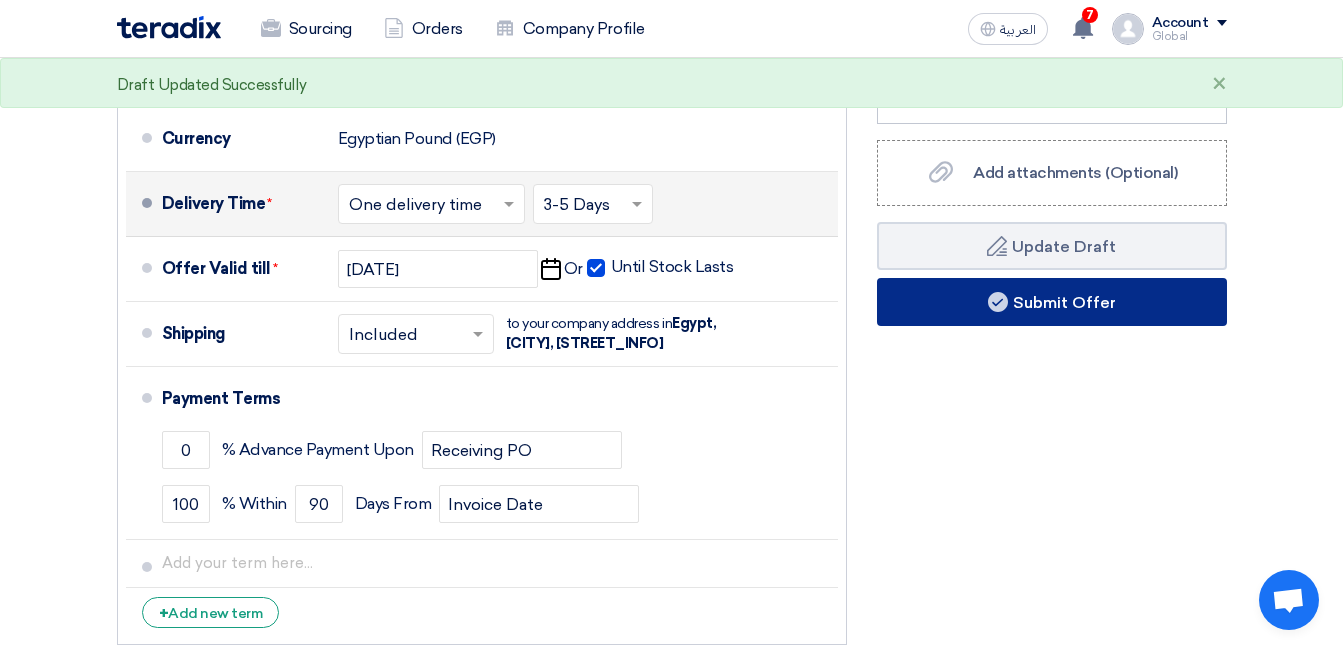 click on "Submit Offer" 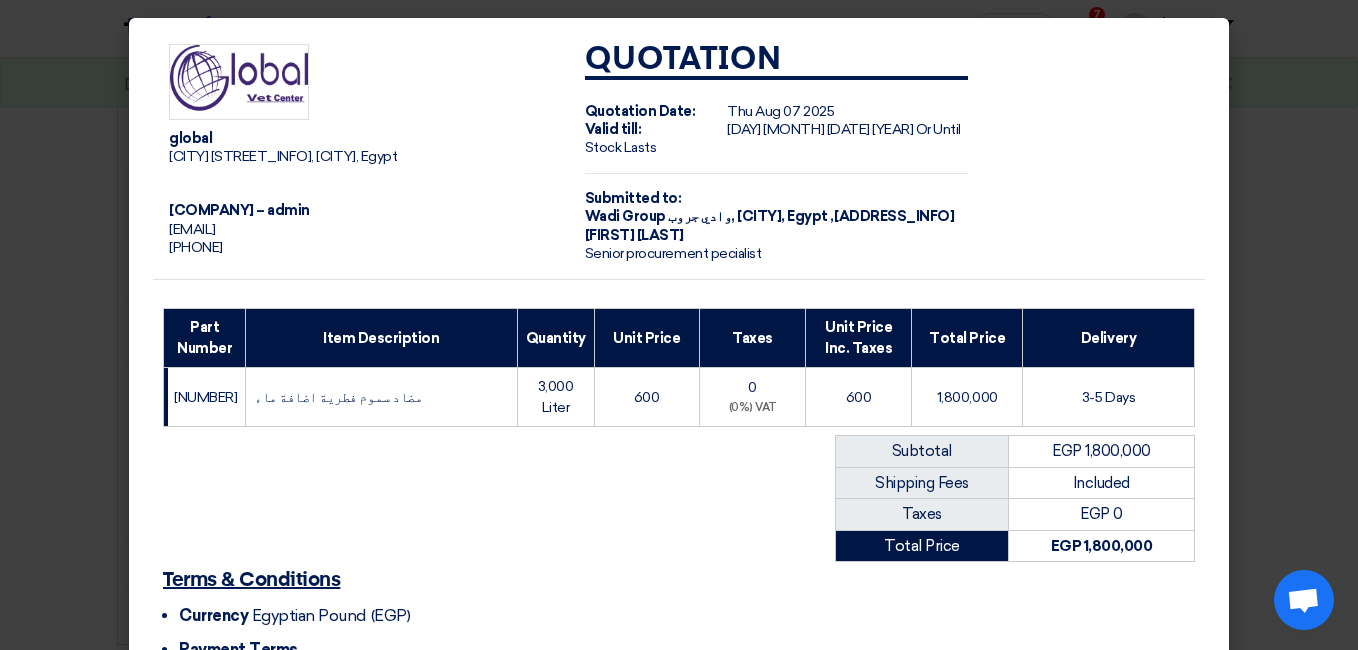 scroll, scrollTop: 222, scrollLeft: 0, axis: vertical 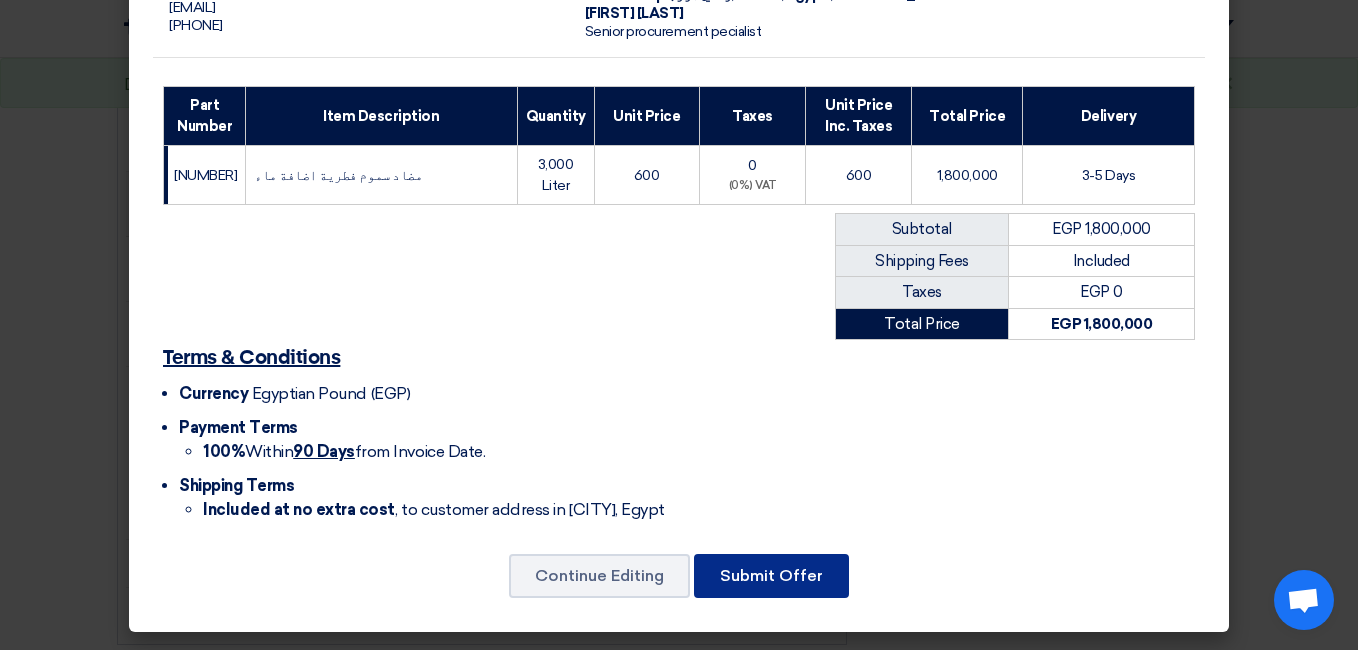 click on "Submit Offer" 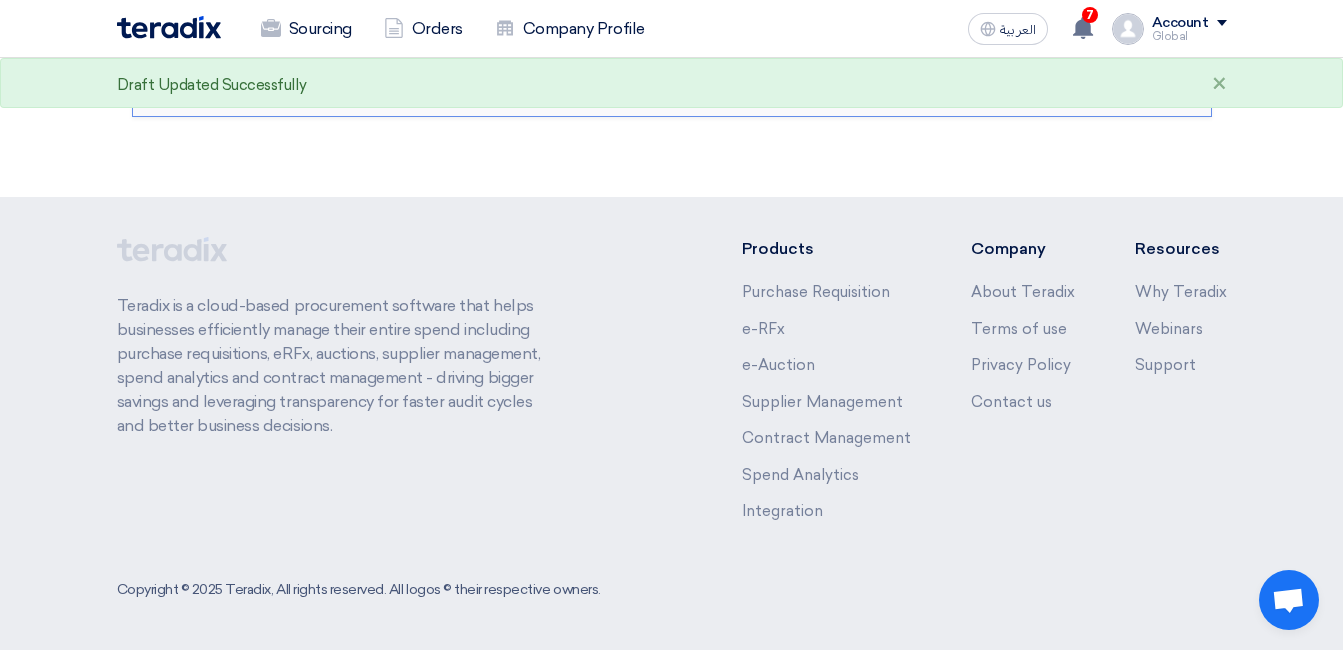 scroll, scrollTop: 1024, scrollLeft: 0, axis: vertical 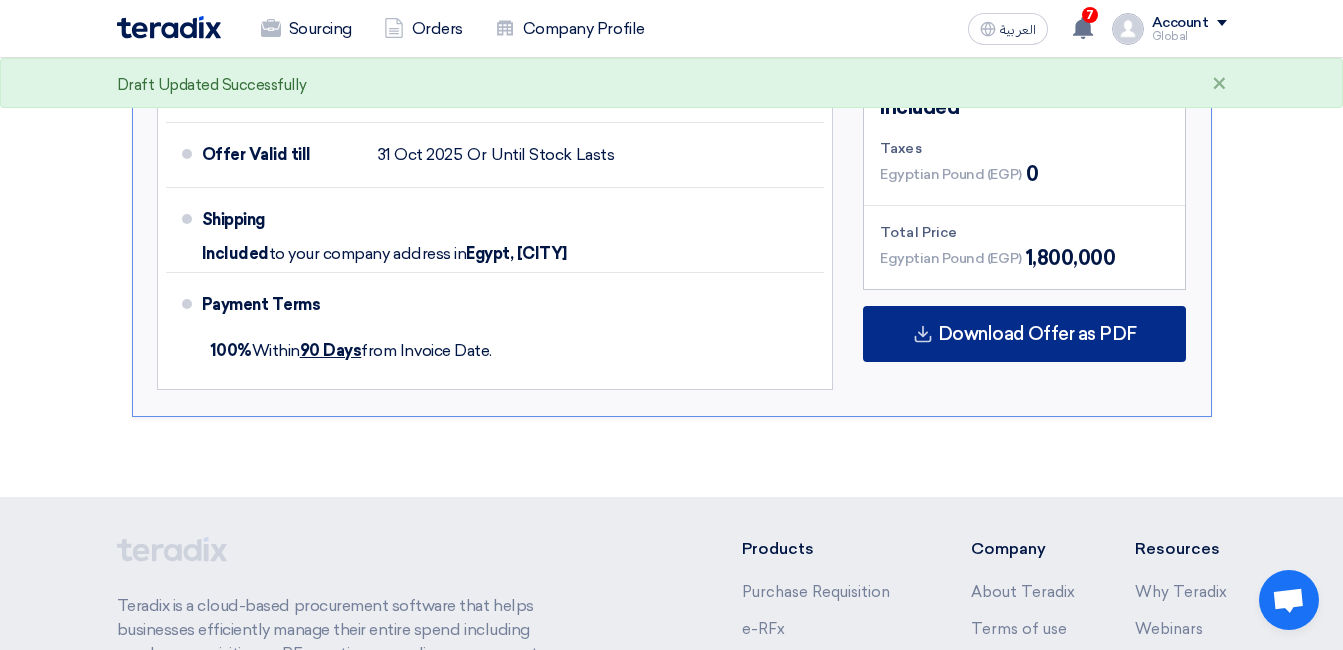click on "Download Offer as PDF" at bounding box center (1037, 334) 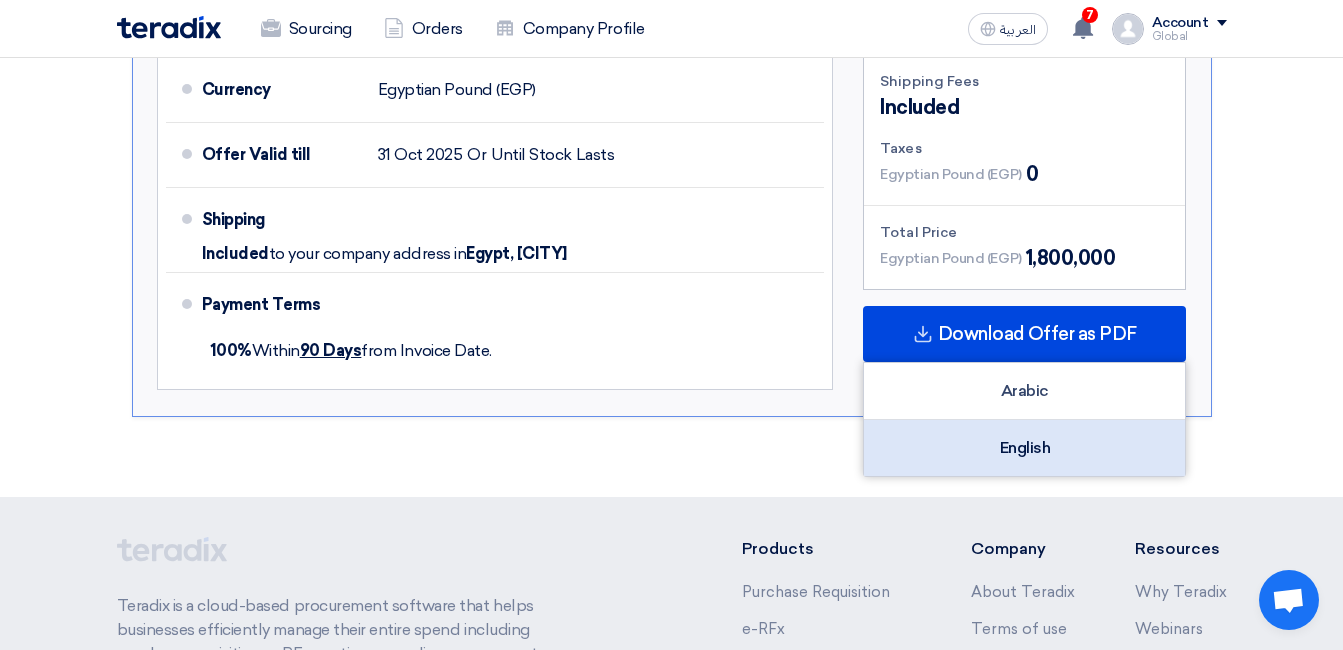 click on "English" at bounding box center (1024, 448) 